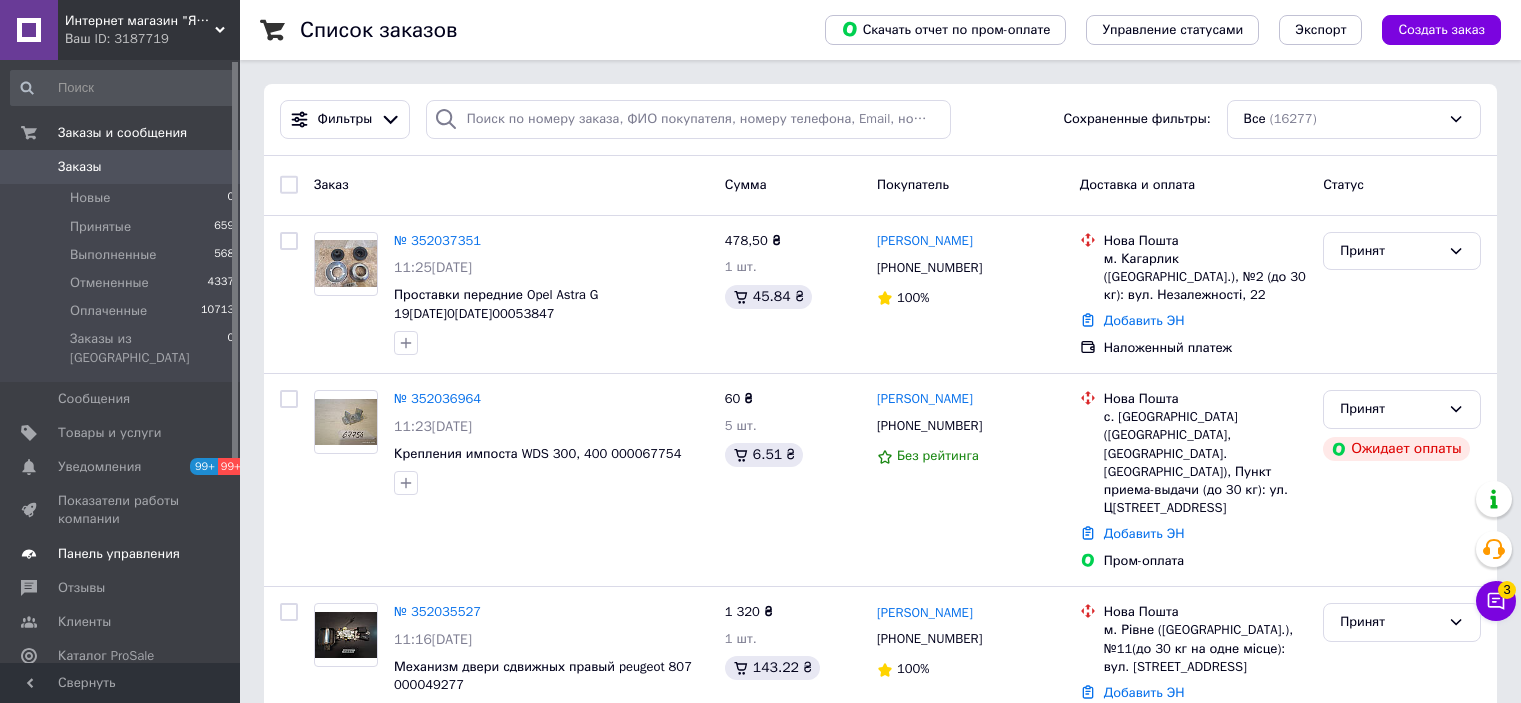 scroll, scrollTop: 0, scrollLeft: 0, axis: both 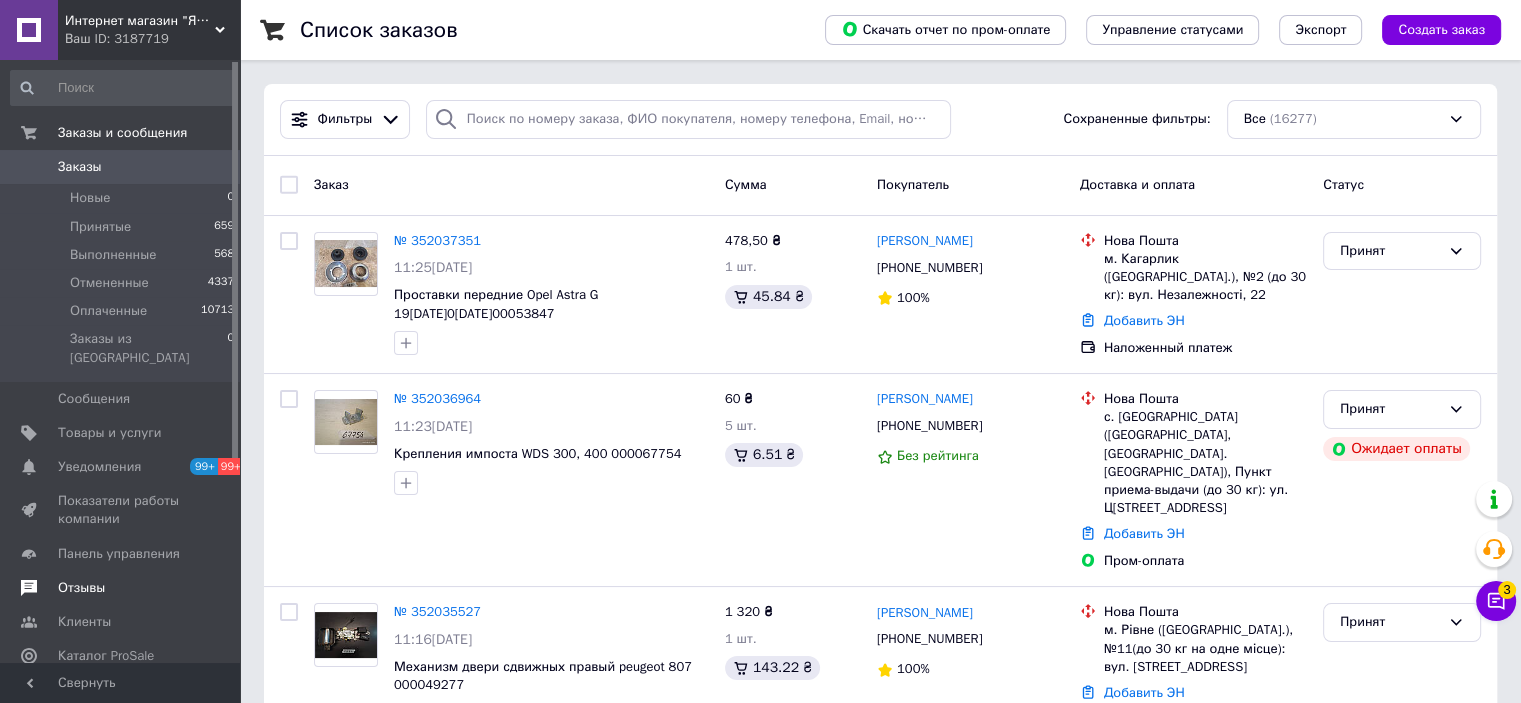 click on "Отзывы" at bounding box center (123, 588) 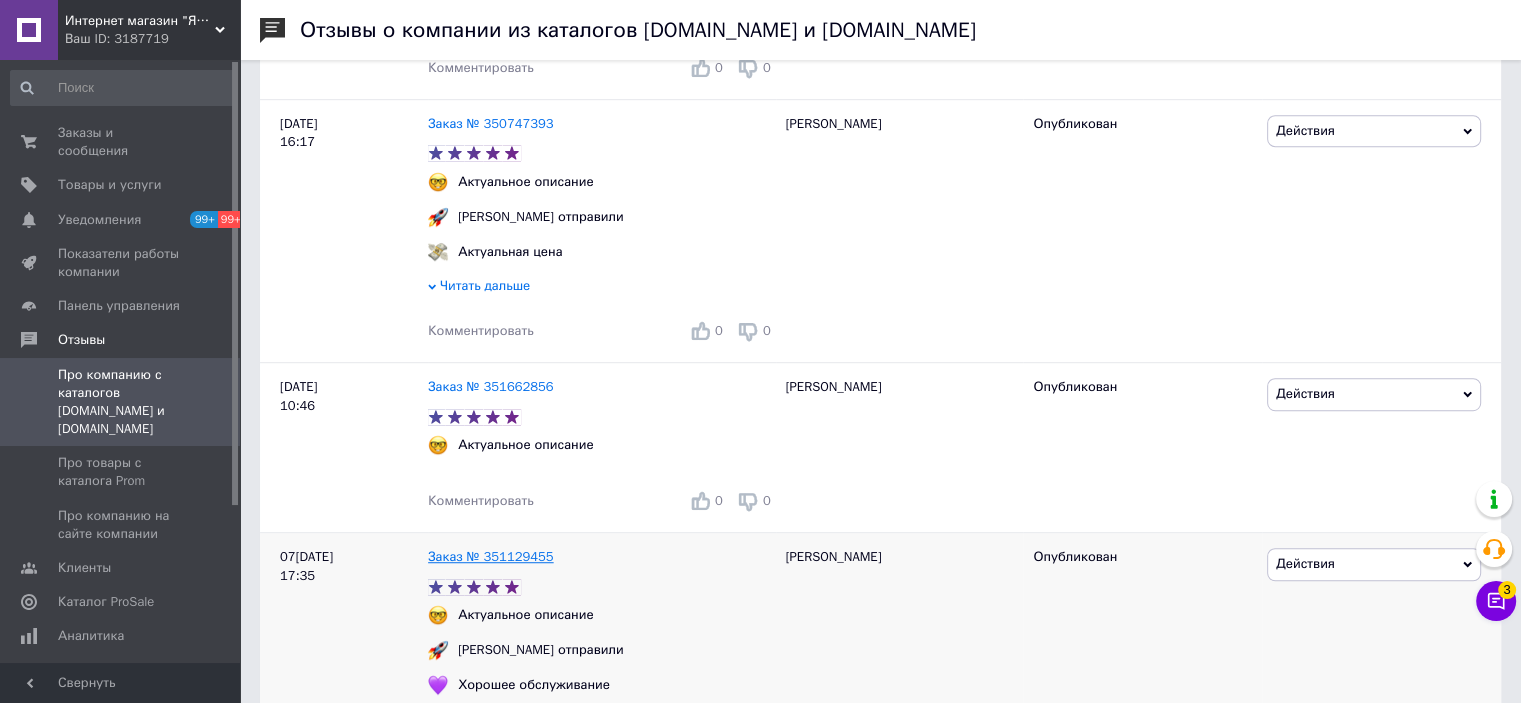 scroll, scrollTop: 1200, scrollLeft: 0, axis: vertical 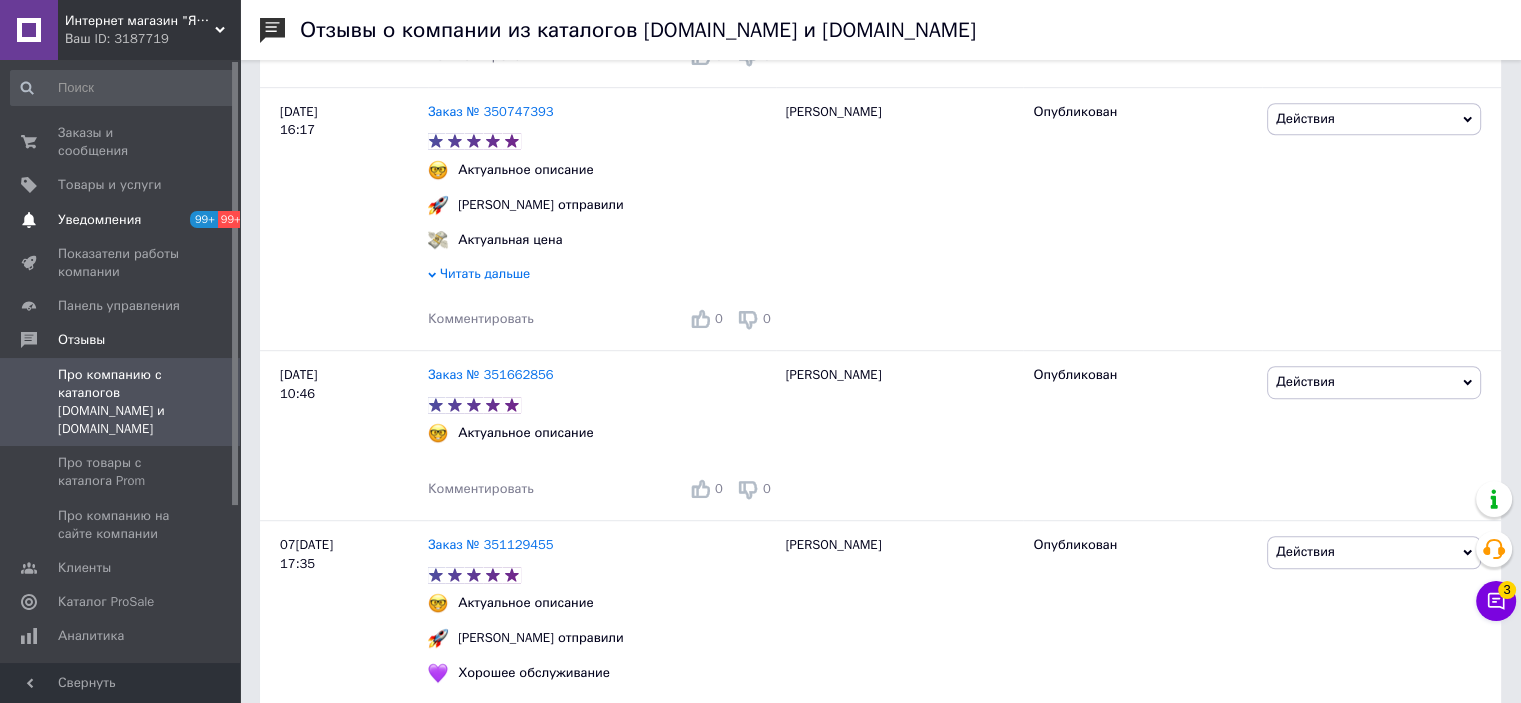 click on "Уведомления" at bounding box center (99, 220) 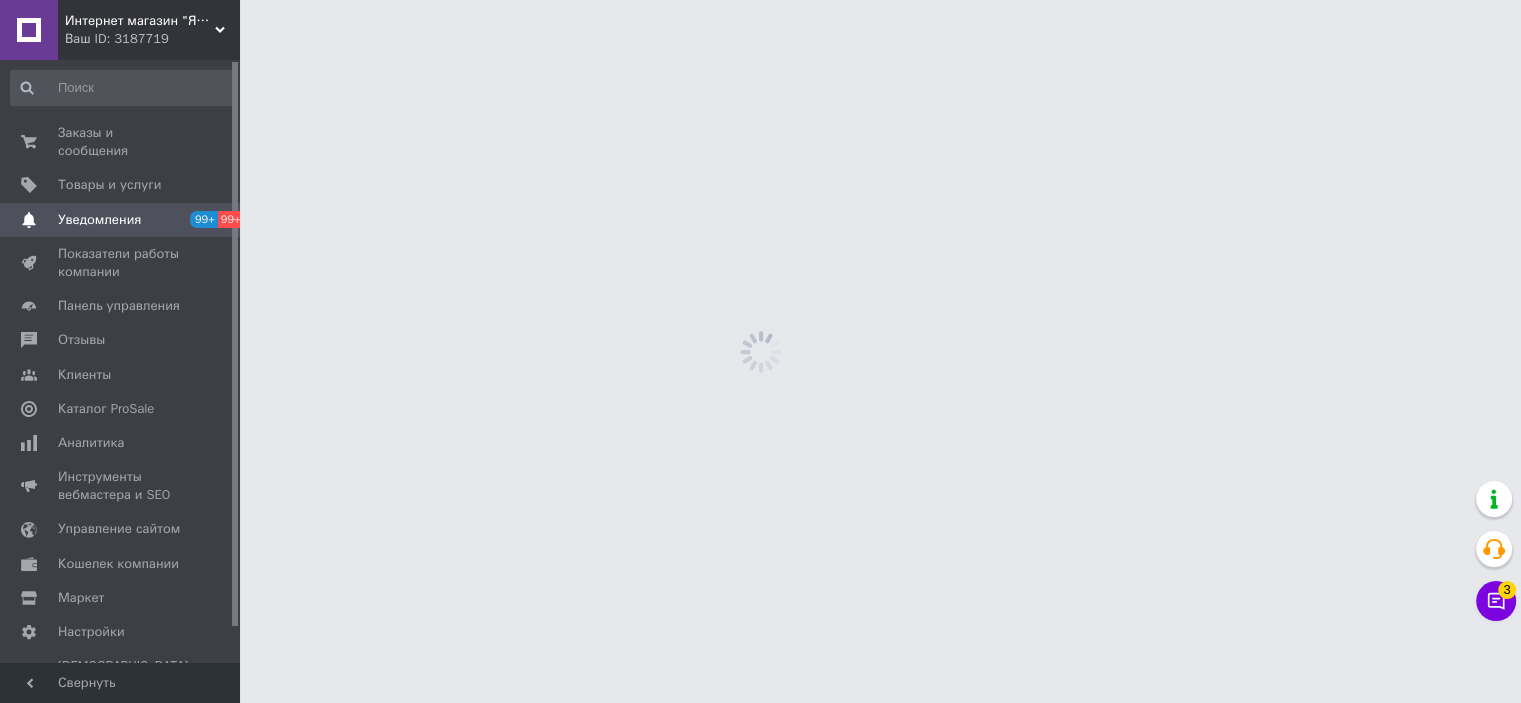 scroll, scrollTop: 0, scrollLeft: 0, axis: both 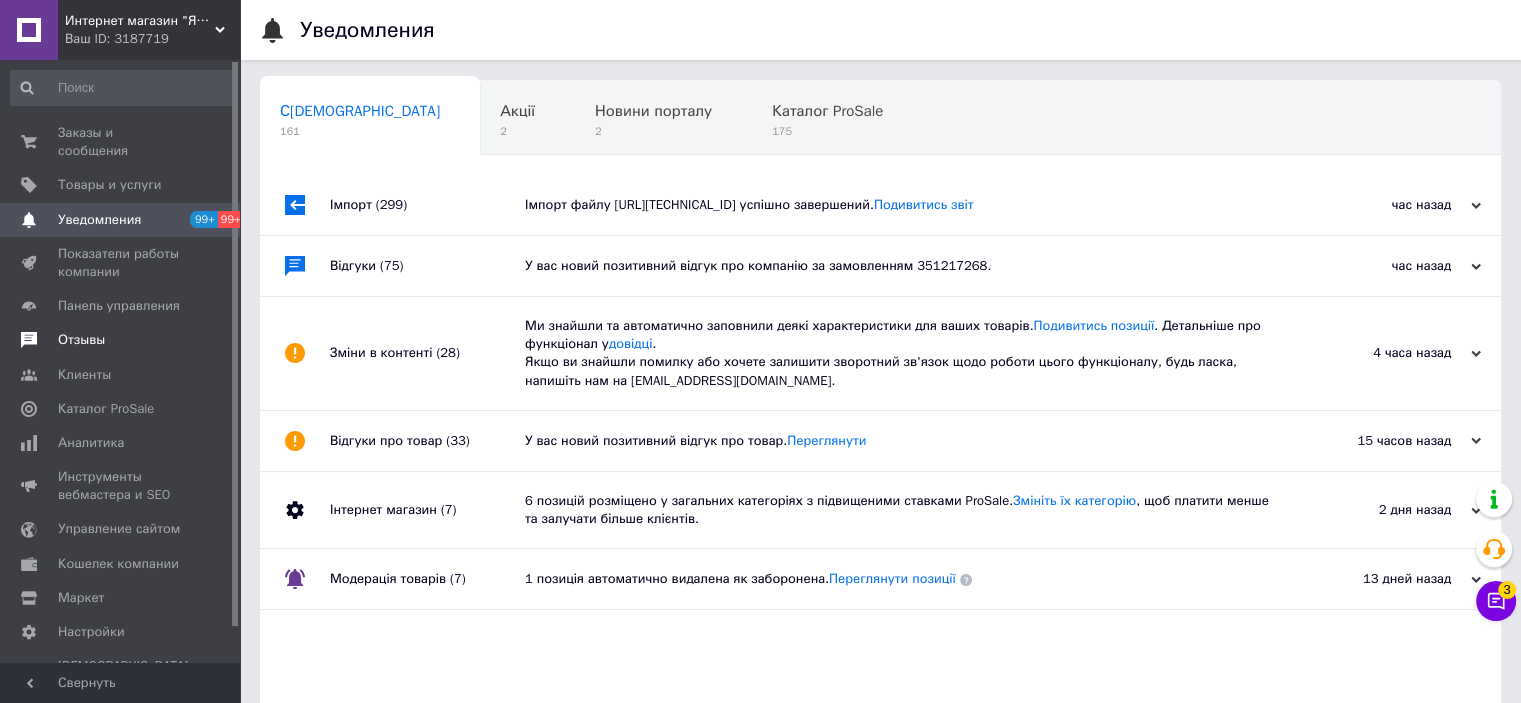 click on "Отзывы" at bounding box center [81, 340] 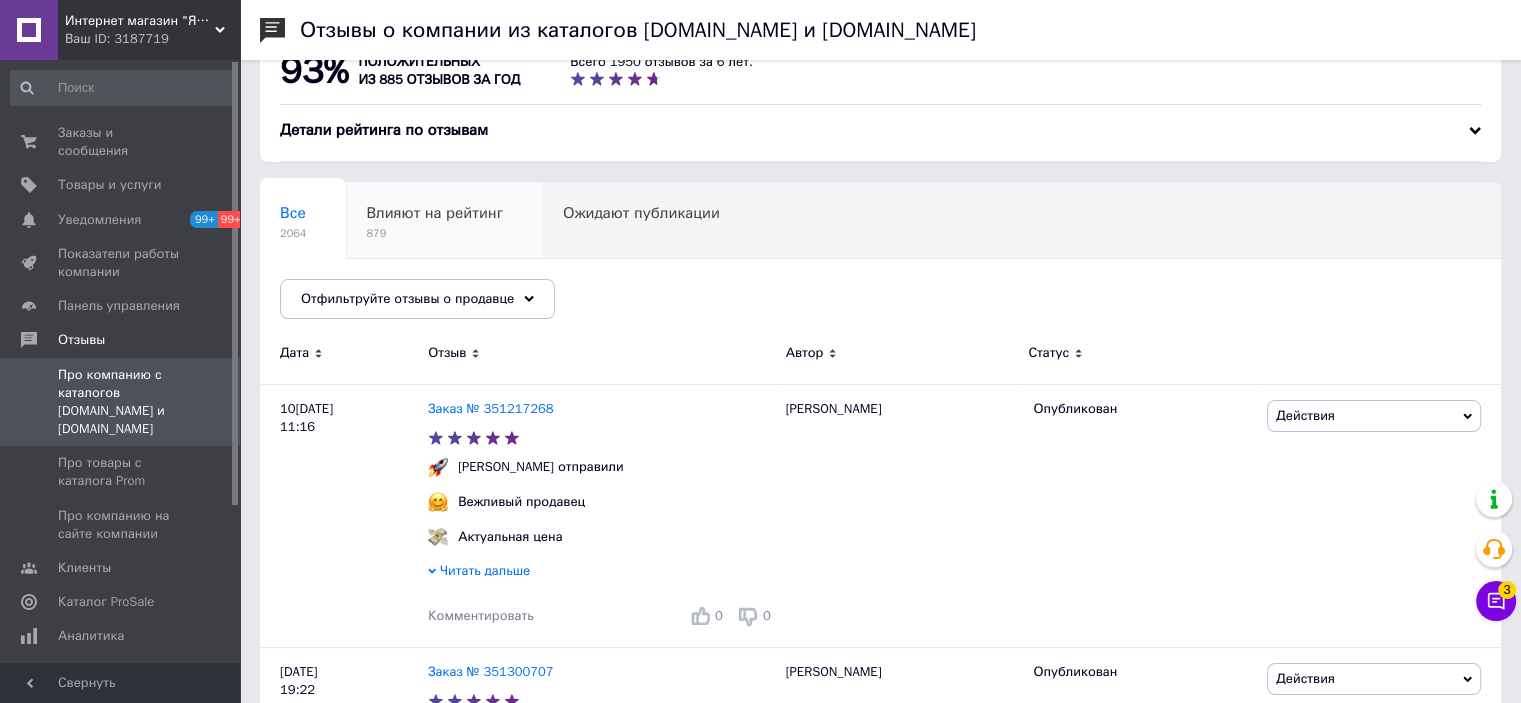 scroll, scrollTop: 0, scrollLeft: 0, axis: both 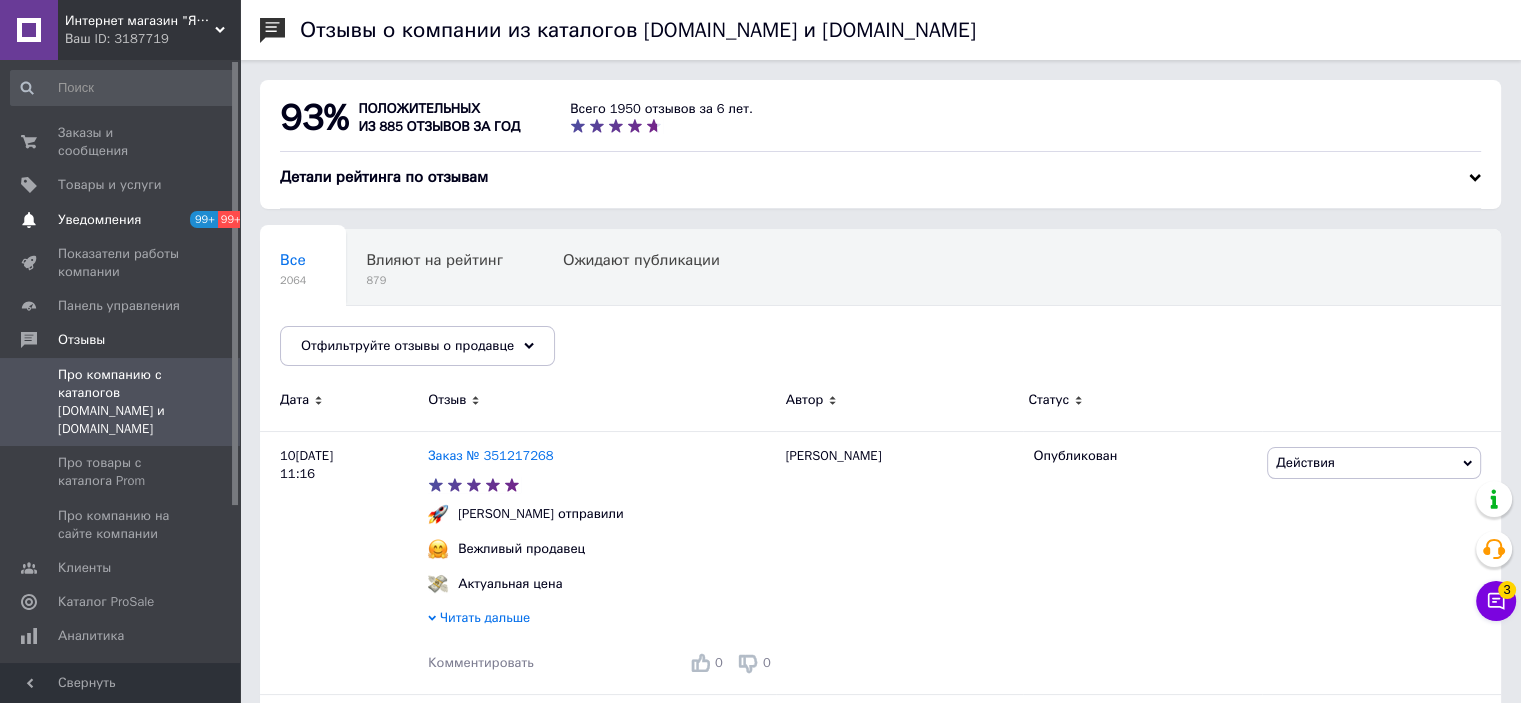 click on "Уведомления" at bounding box center (99, 220) 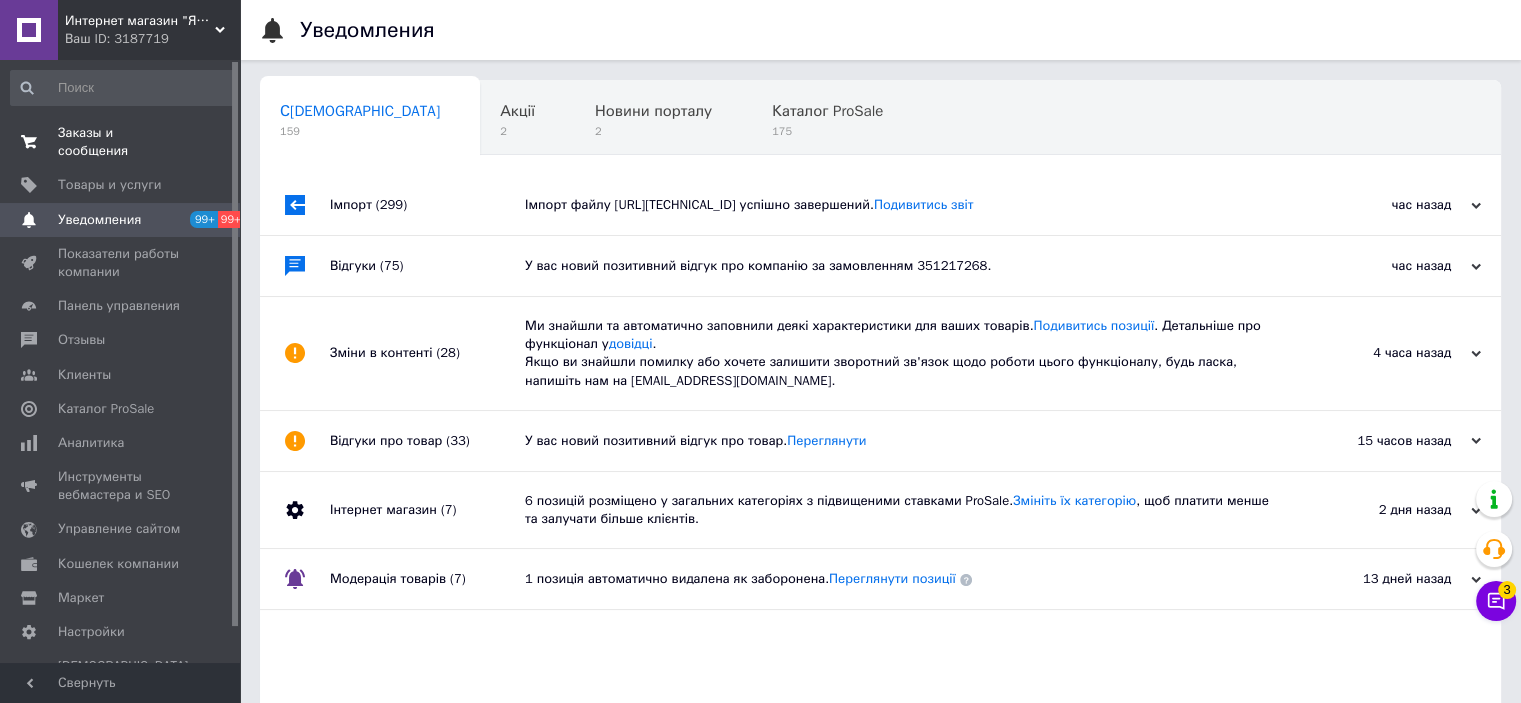 click on "Заказы и сообщения" at bounding box center (121, 142) 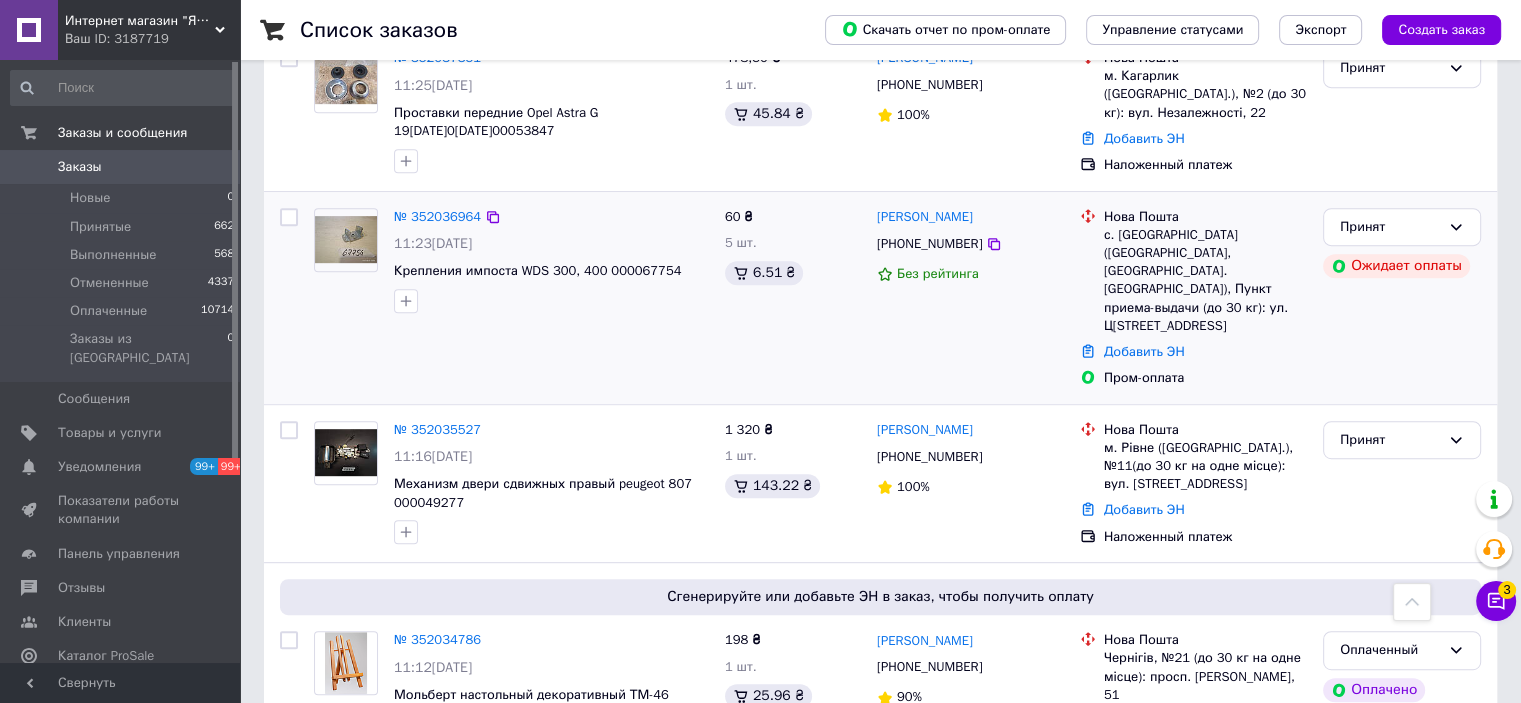 scroll, scrollTop: 900, scrollLeft: 0, axis: vertical 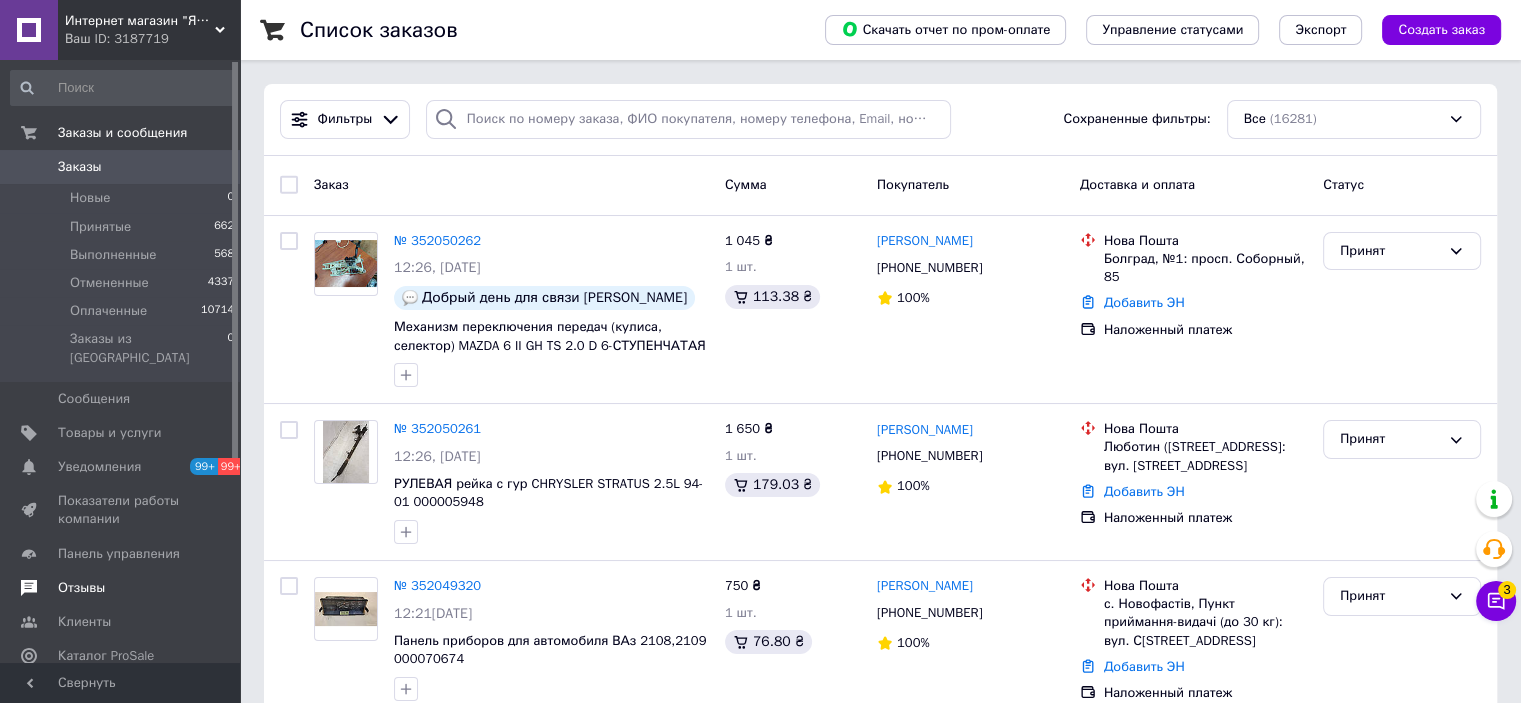 click on "Отзывы" at bounding box center (81, 588) 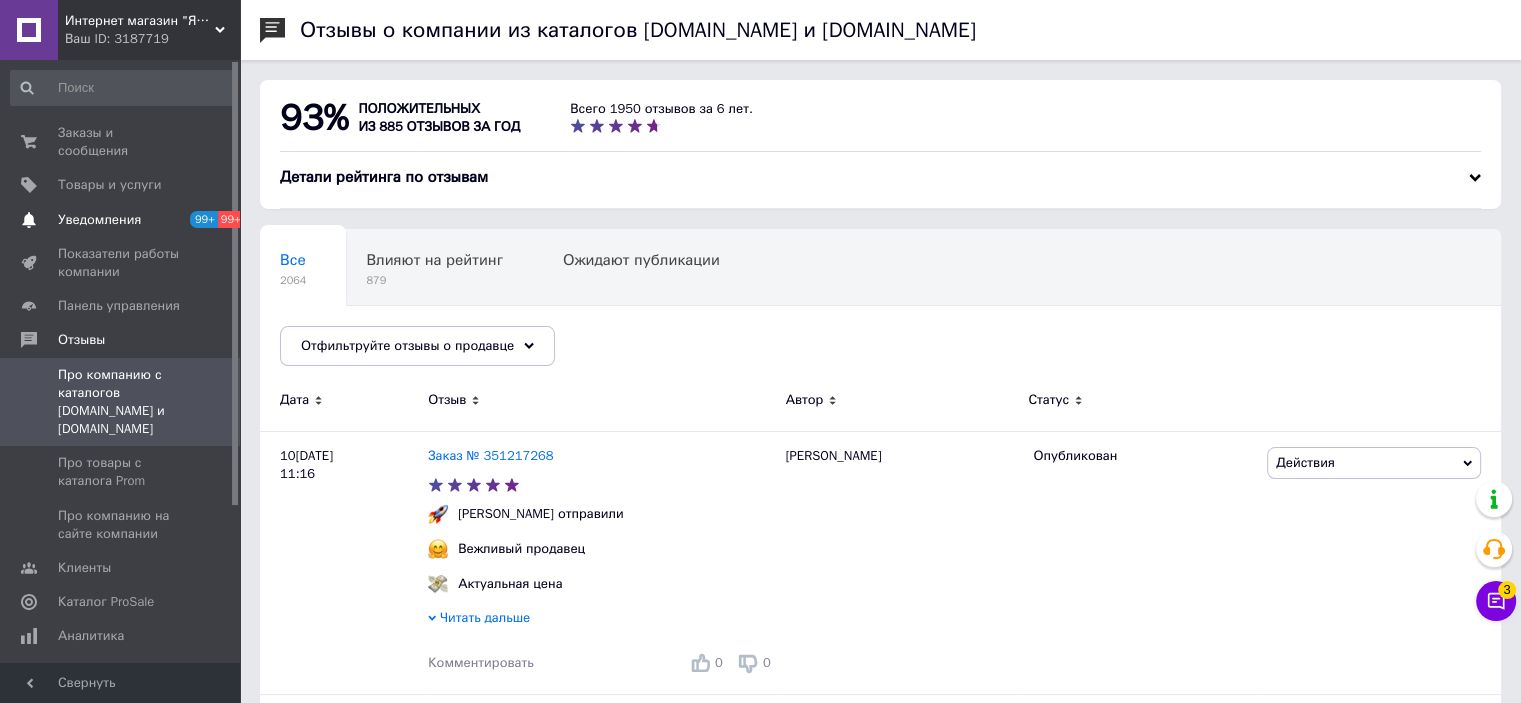 click on "Уведомления" at bounding box center [99, 220] 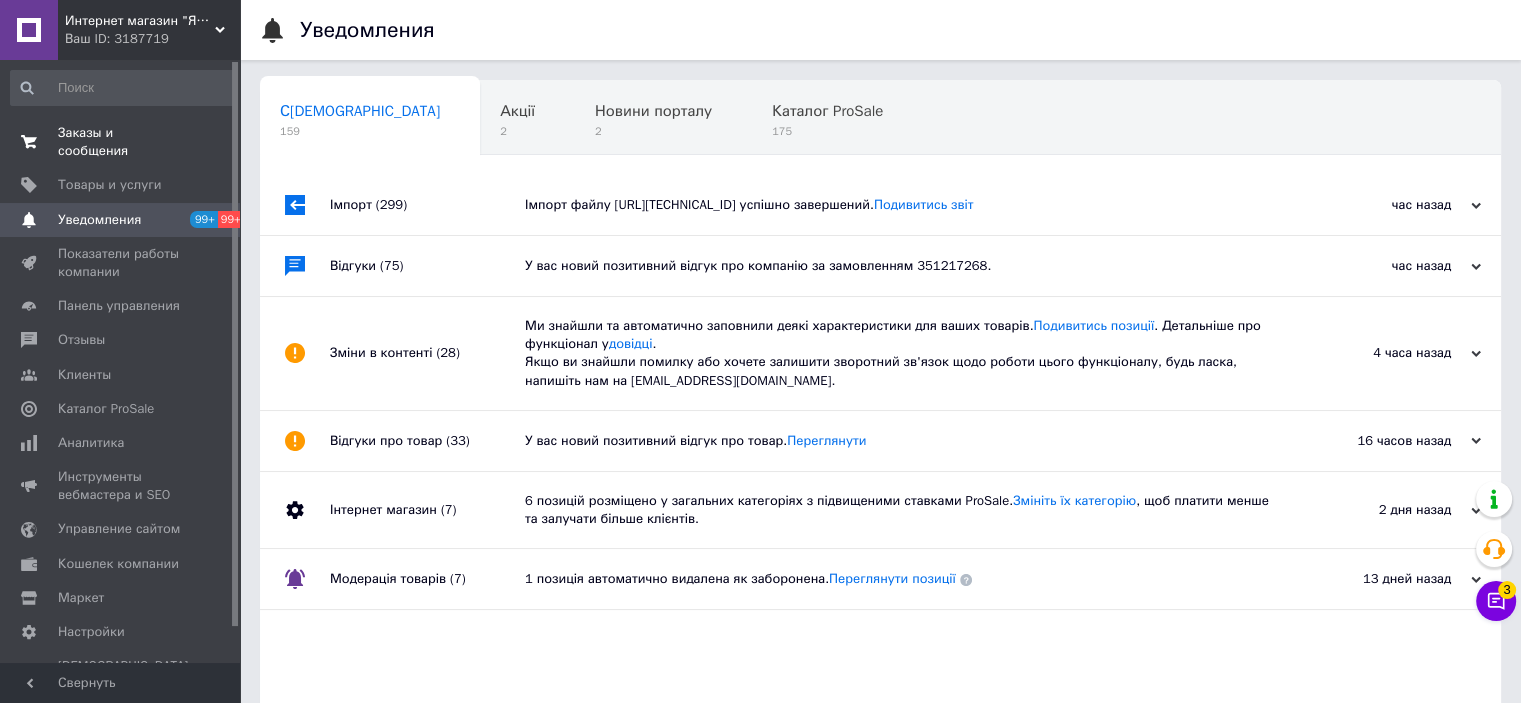 click on "Заказы и сообщения" at bounding box center [121, 142] 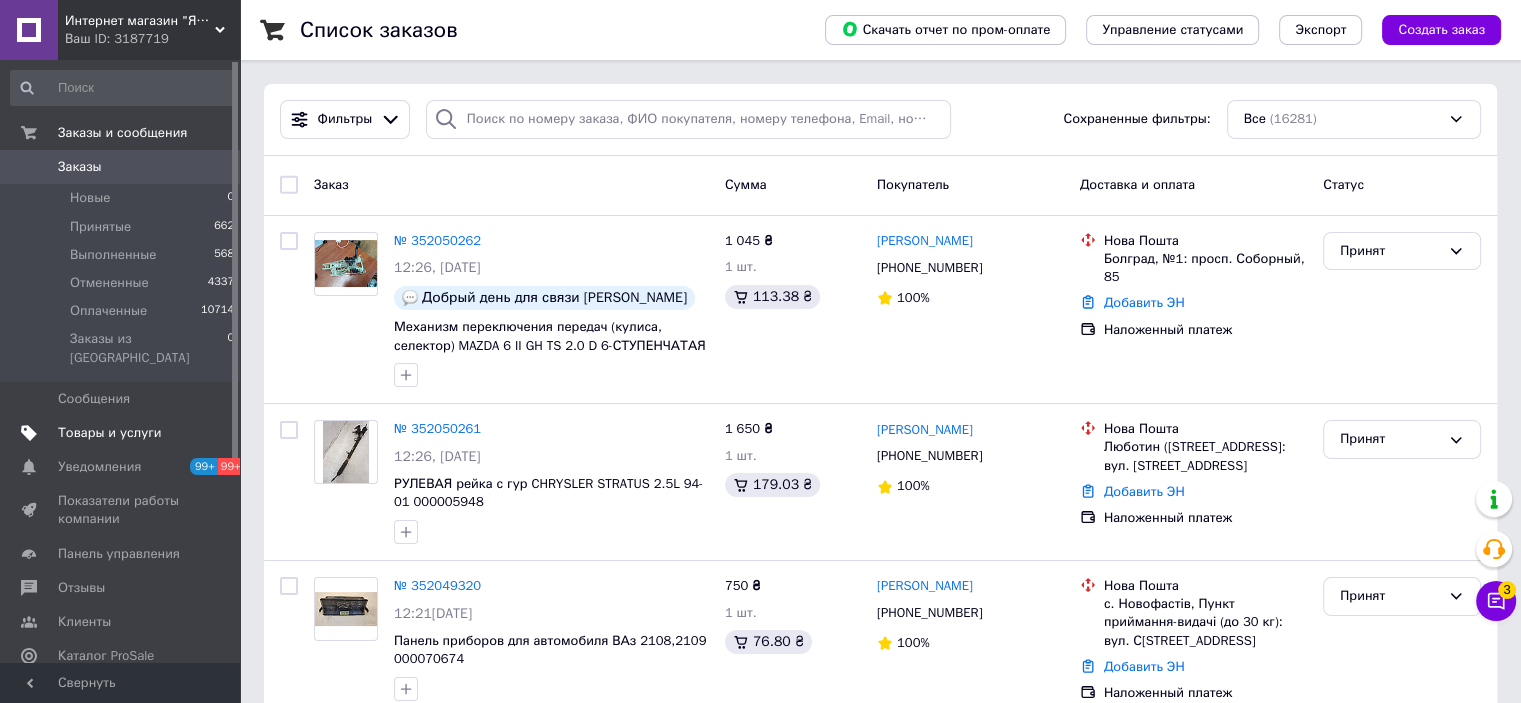 click on "Товары и услуги" at bounding box center [110, 433] 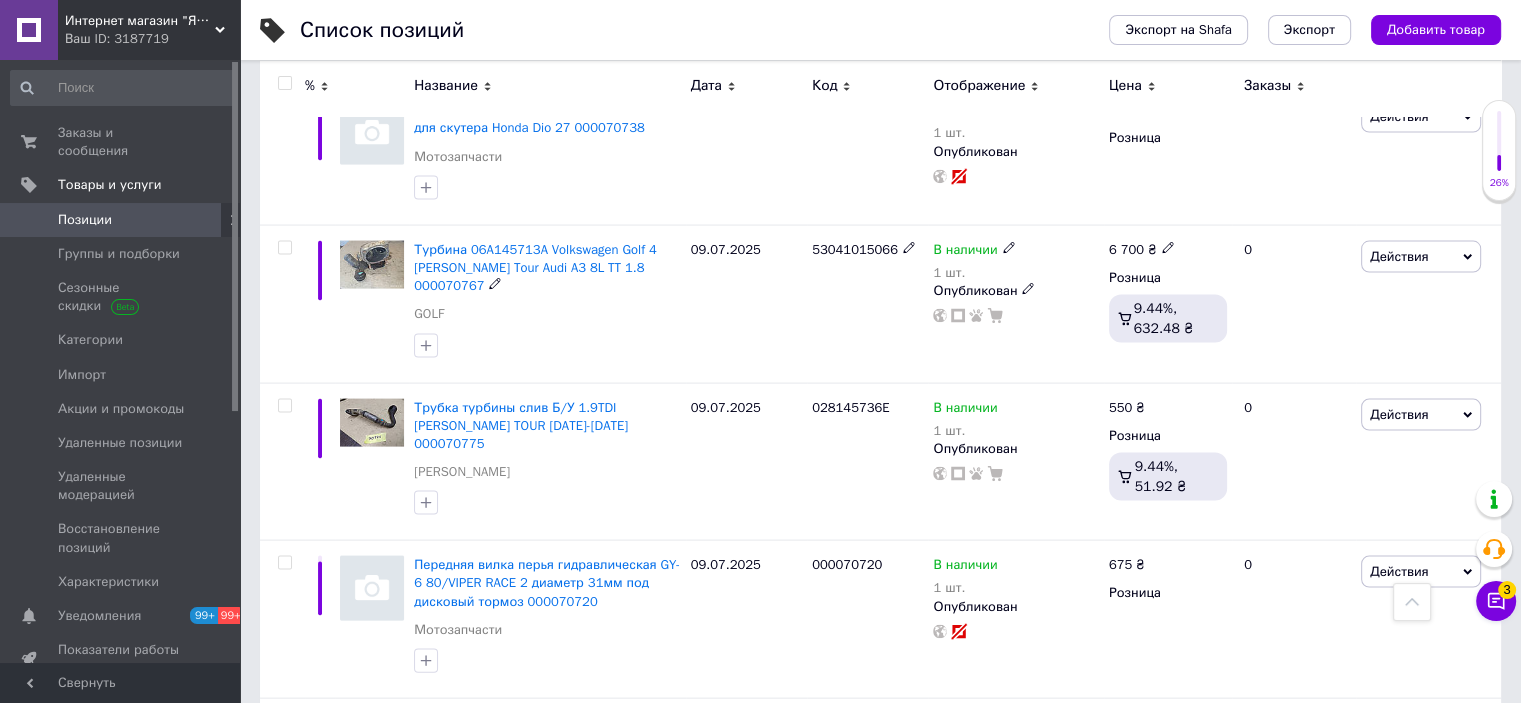 scroll, scrollTop: 4300, scrollLeft: 0, axis: vertical 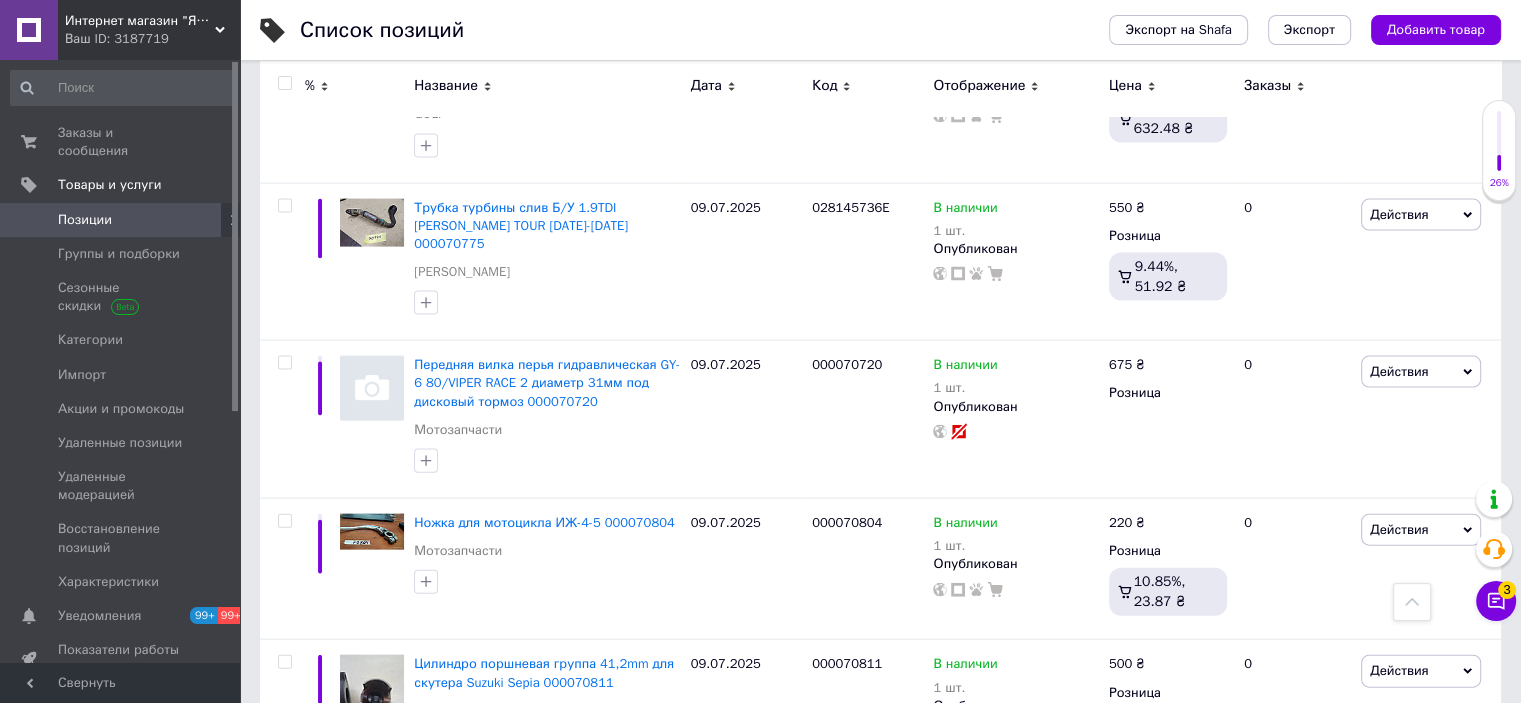 click on "Ваш ID: 3187719" at bounding box center (152, 39) 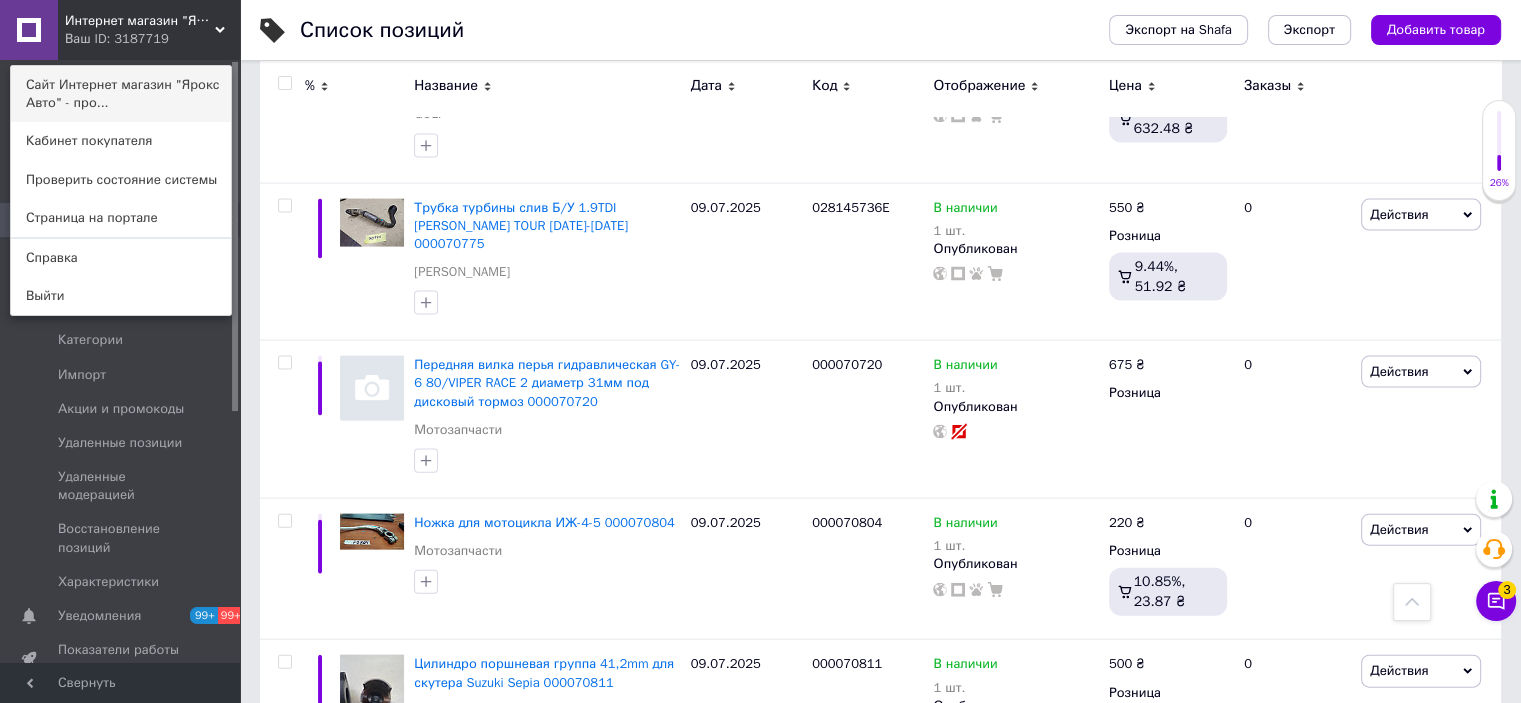 click on "Сайт Интернет магазин "Ярокс Авто" - про..." at bounding box center (121, 94) 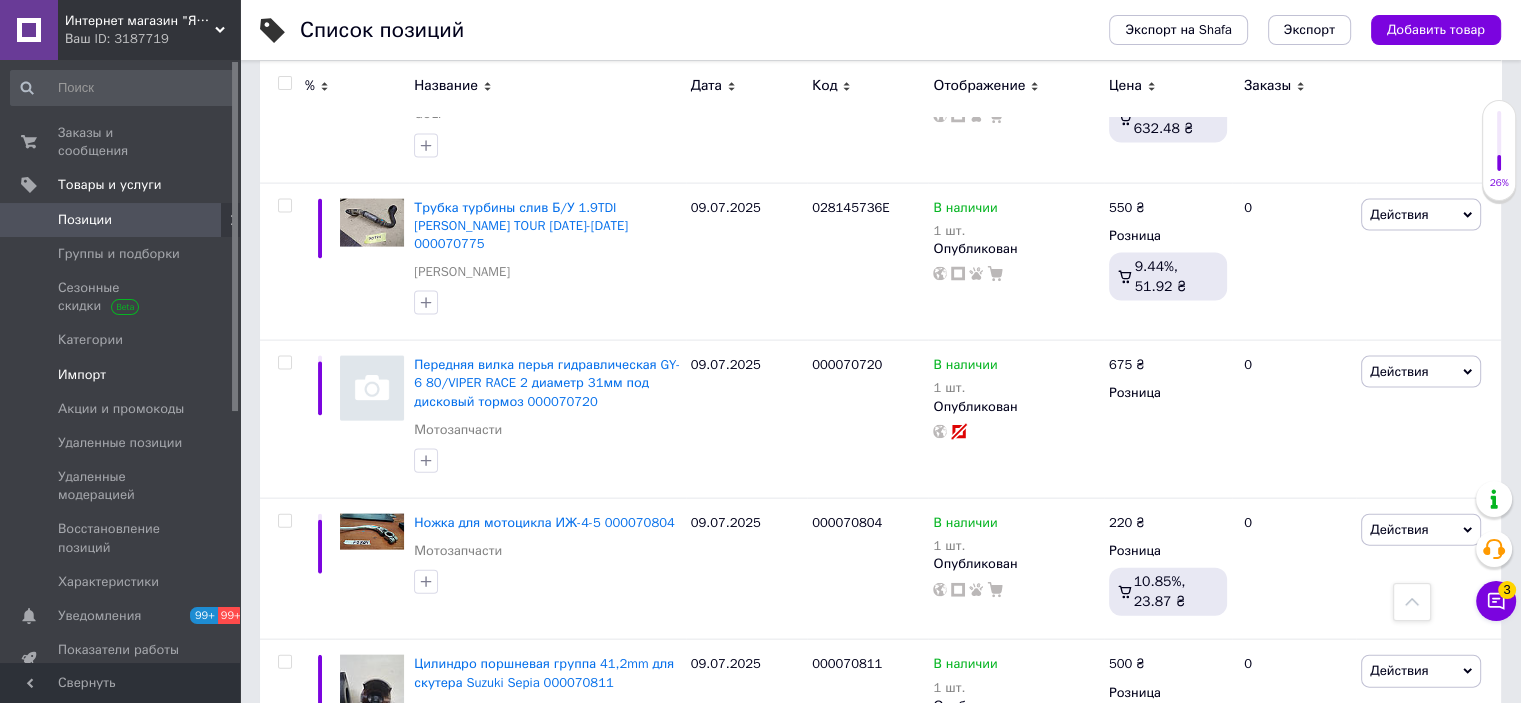 click on "Импорт" at bounding box center [82, 375] 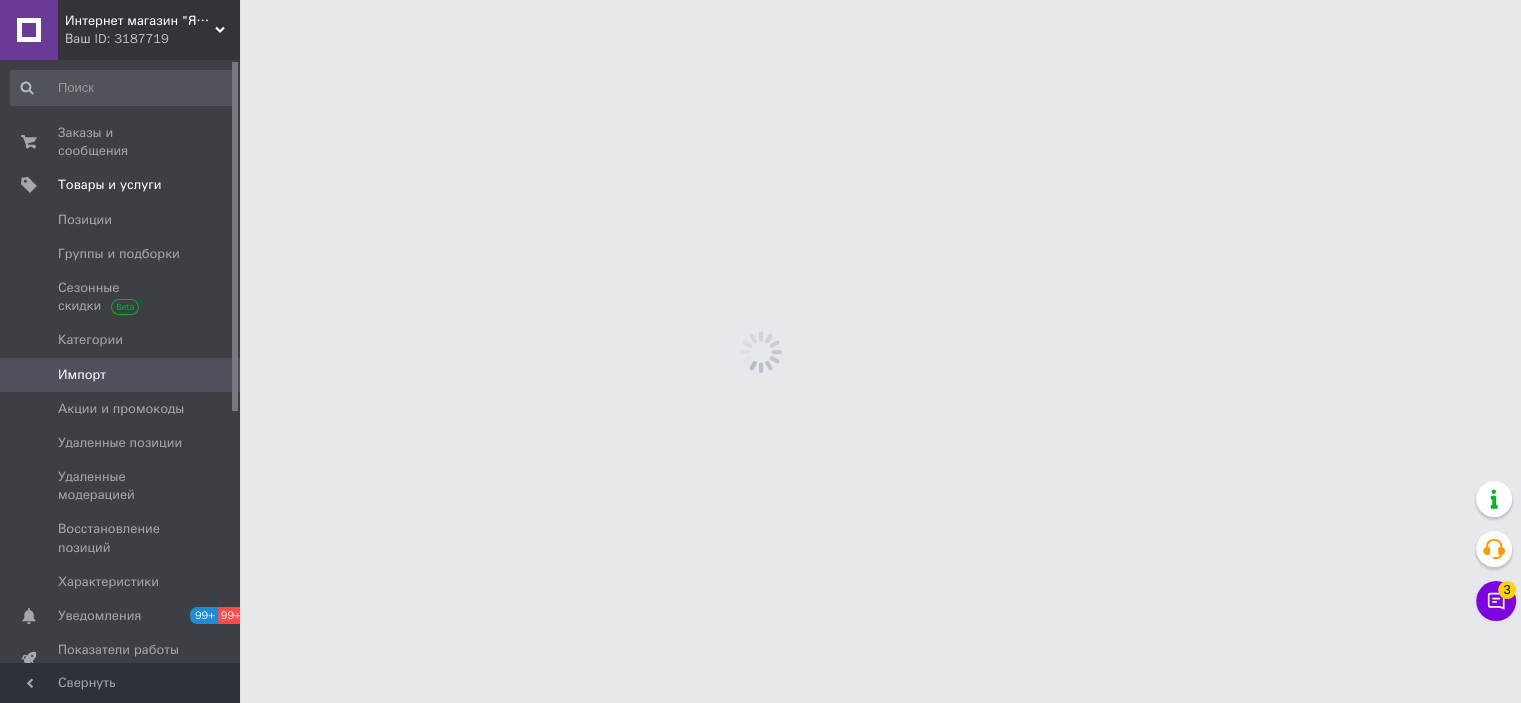 scroll, scrollTop: 0, scrollLeft: 0, axis: both 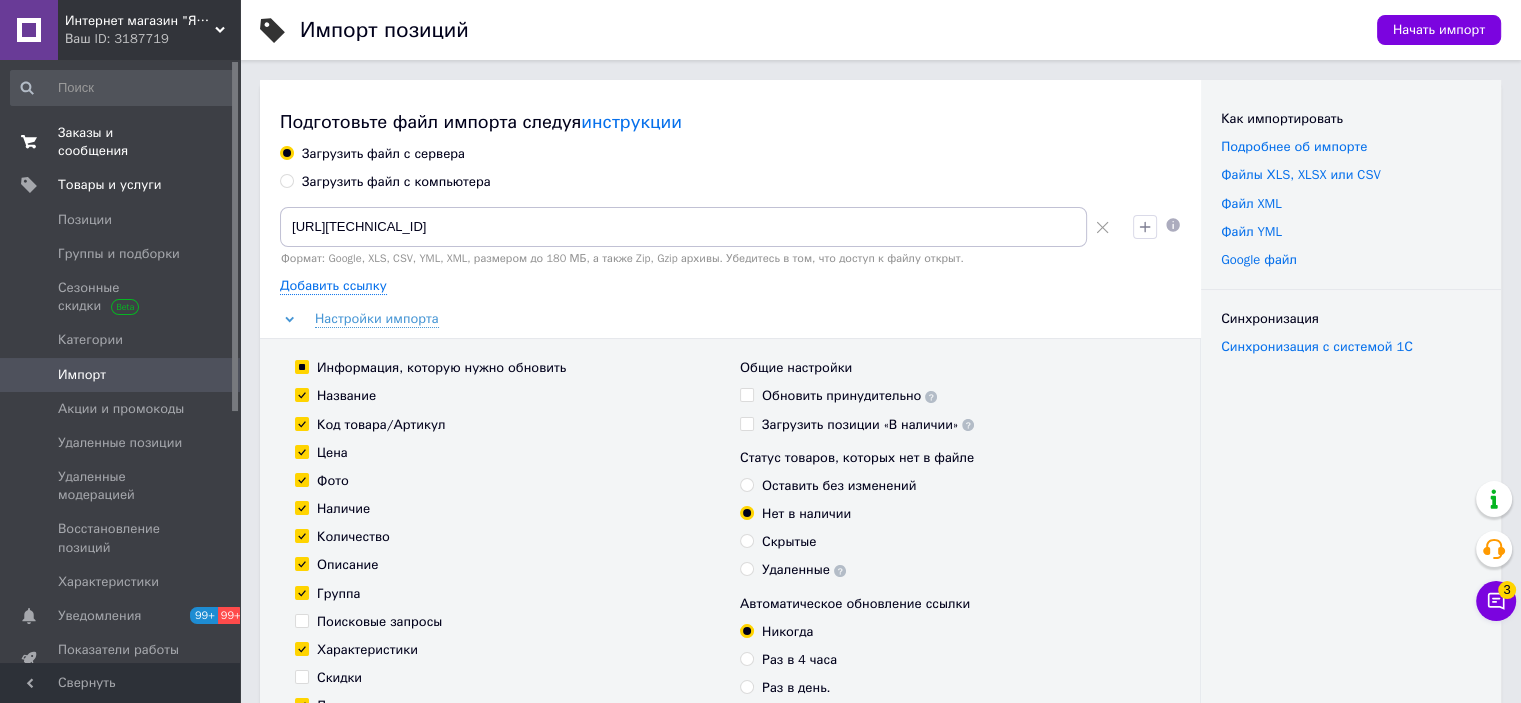 click on "Заказы и сообщения" at bounding box center [121, 142] 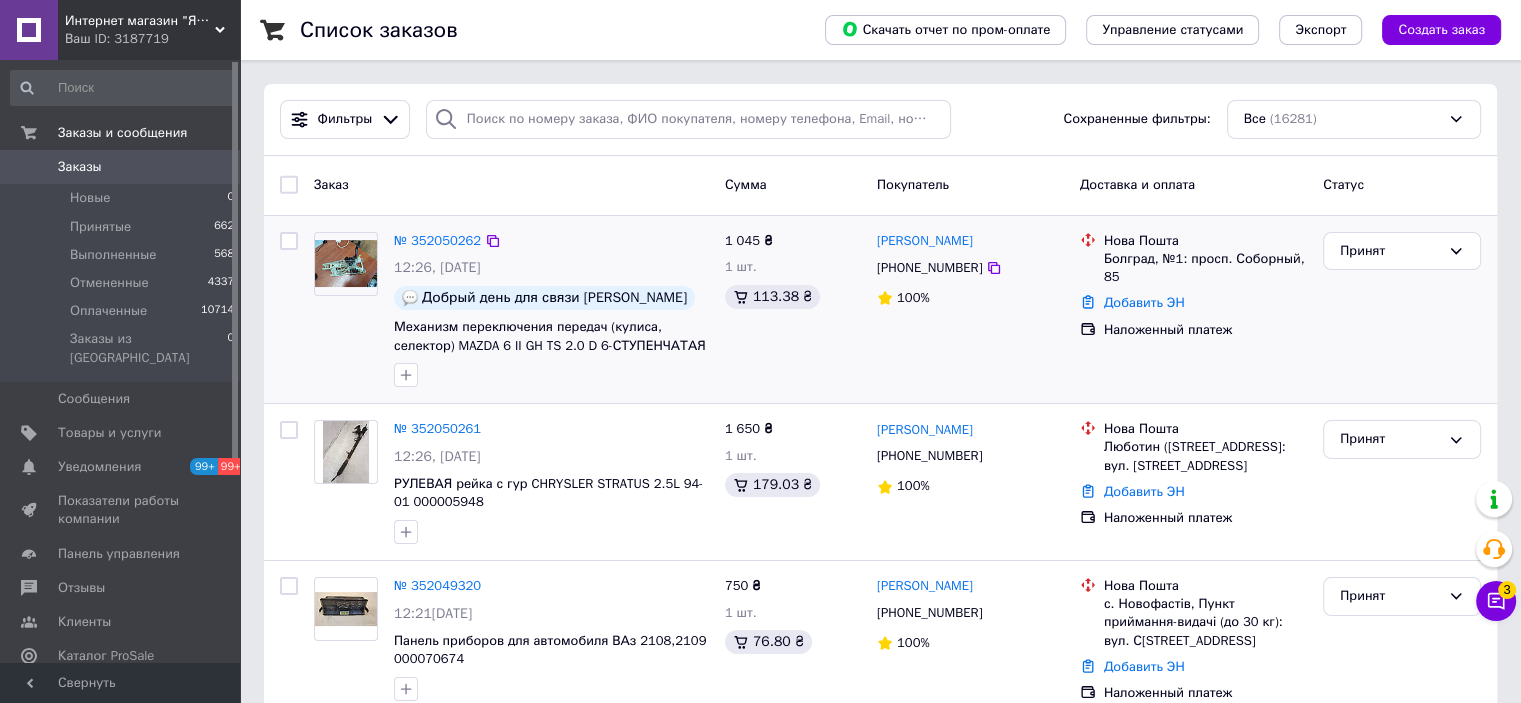 scroll, scrollTop: 100, scrollLeft: 0, axis: vertical 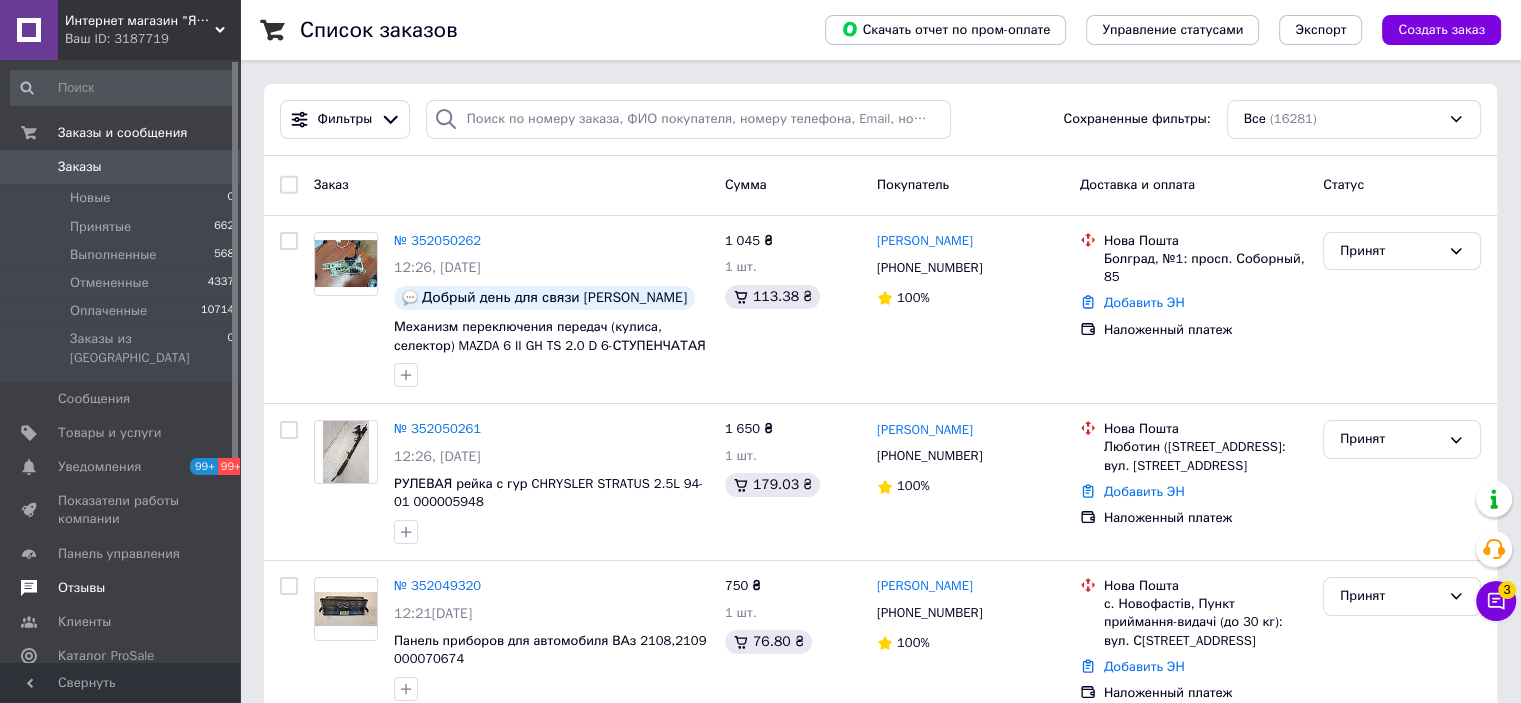 click on "Отзывы" at bounding box center (81, 588) 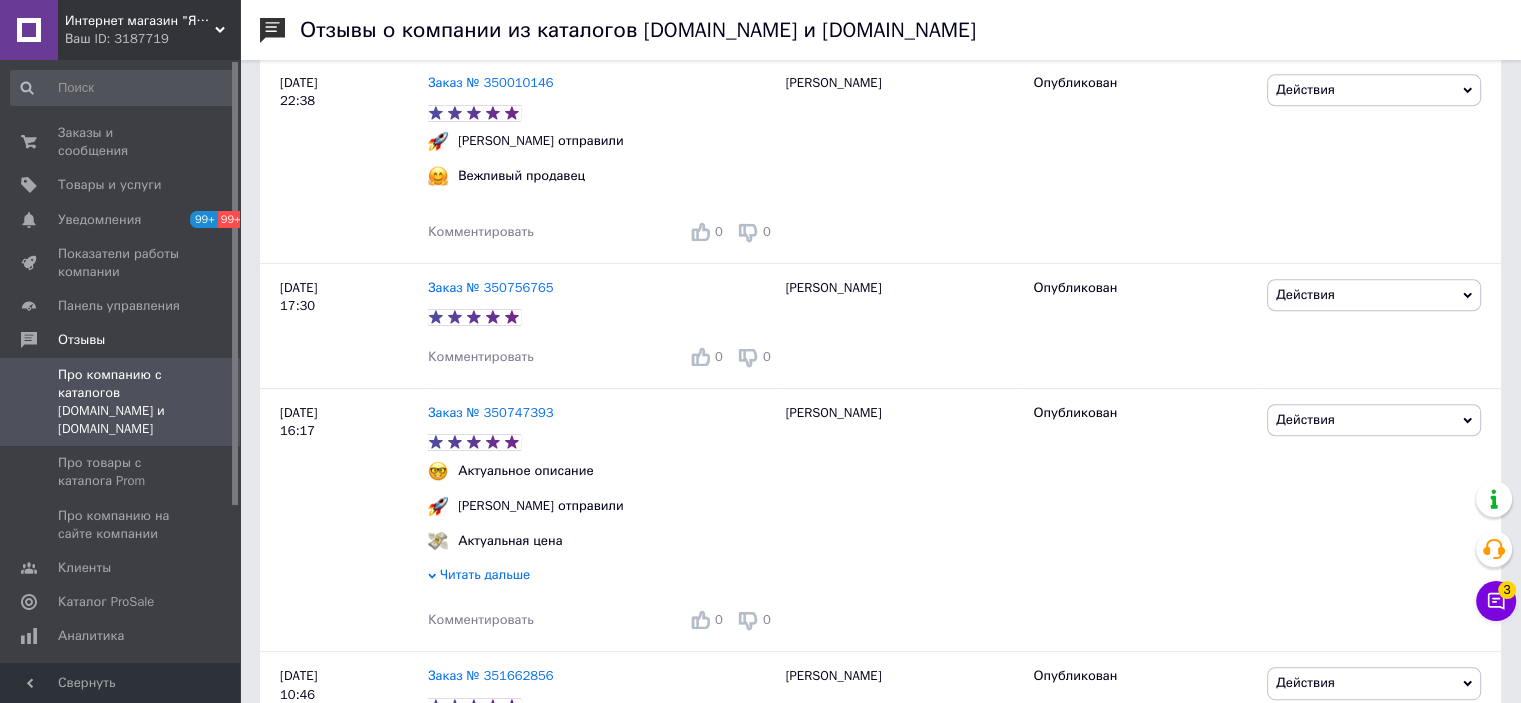 scroll, scrollTop: 900, scrollLeft: 0, axis: vertical 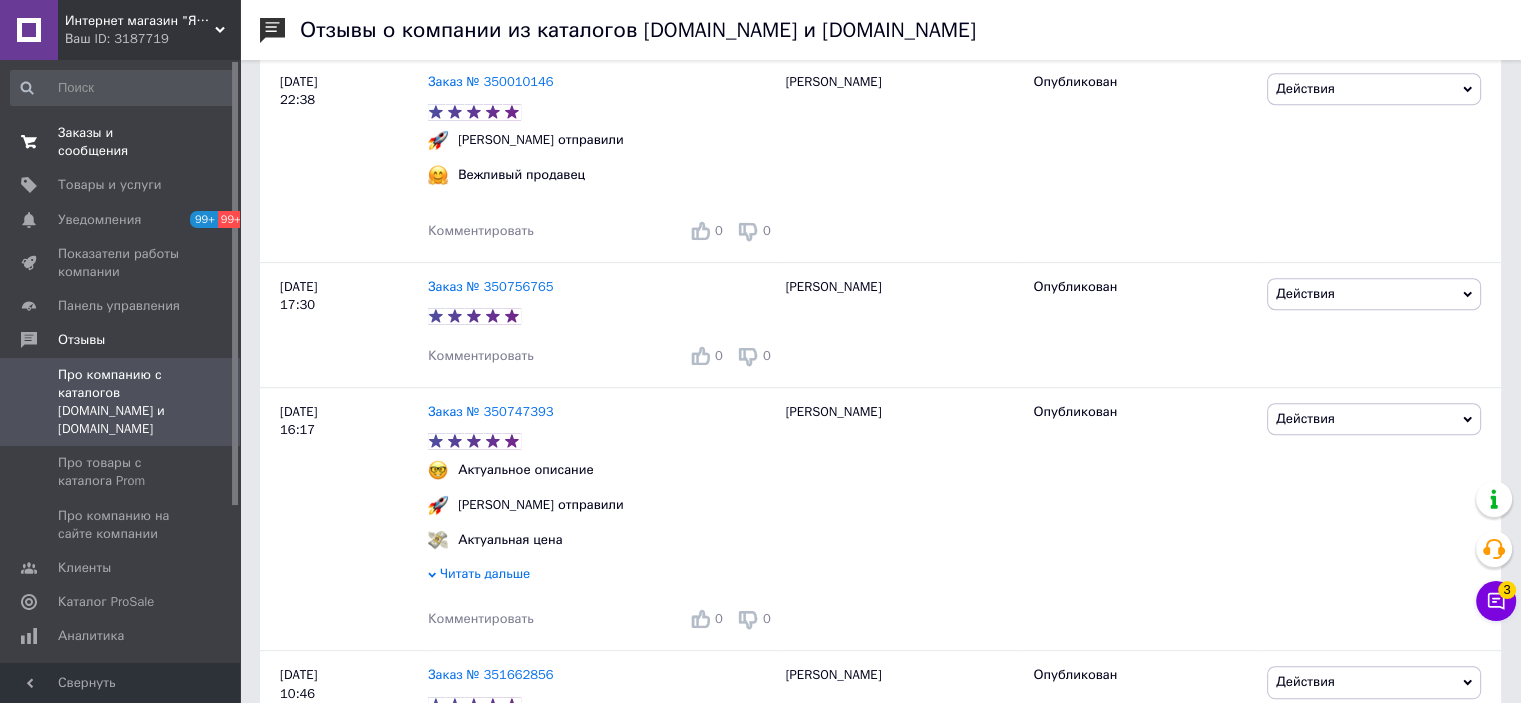 click on "Заказы и сообщения" at bounding box center [121, 142] 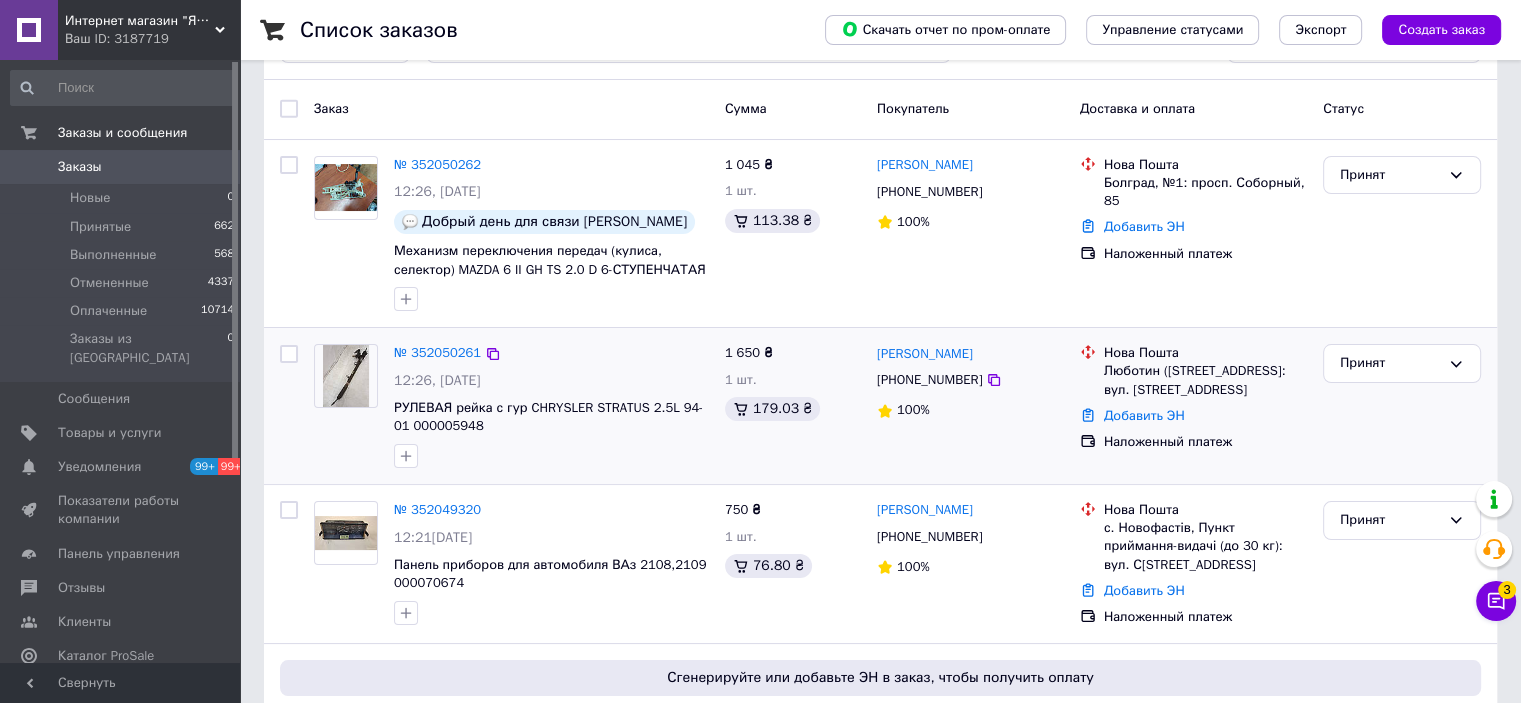 scroll, scrollTop: 200, scrollLeft: 0, axis: vertical 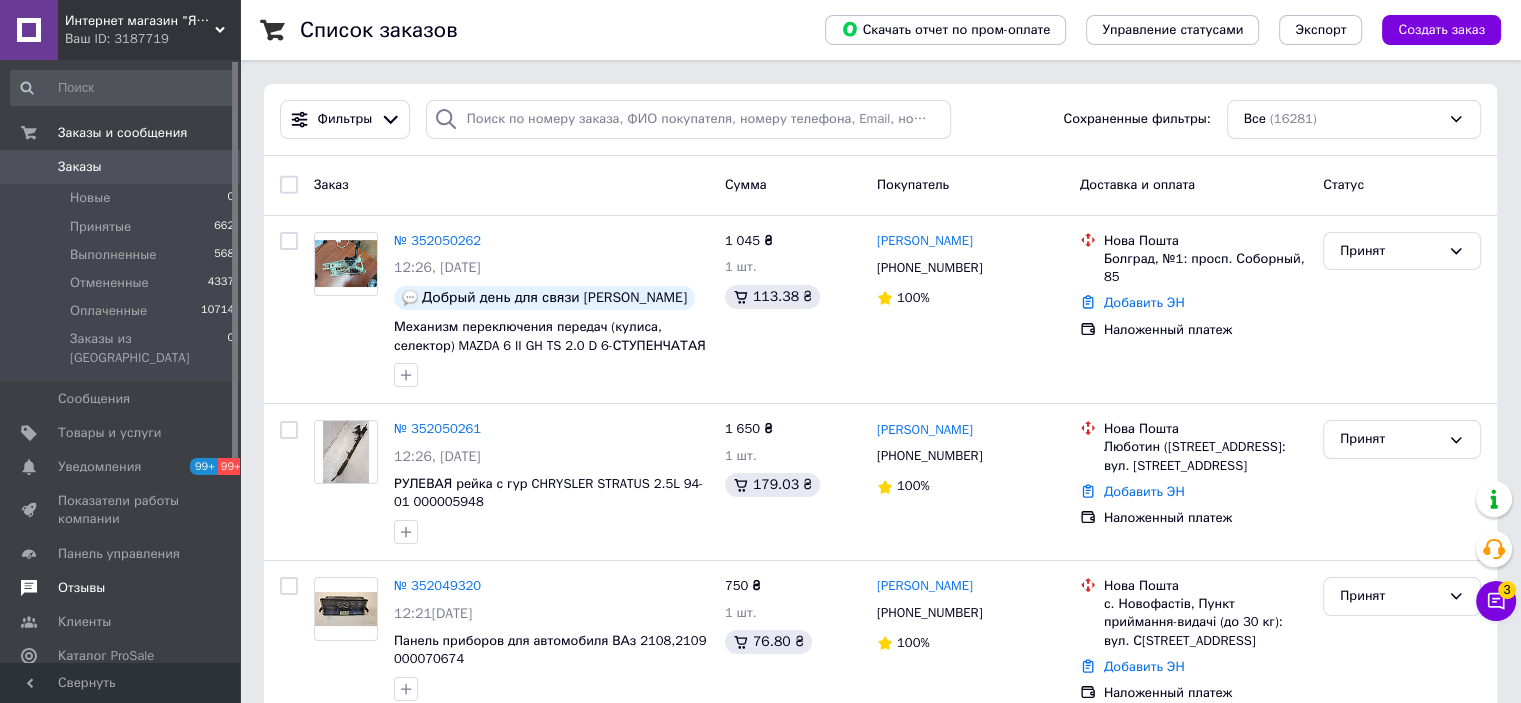 click on "Отзывы" at bounding box center (81, 588) 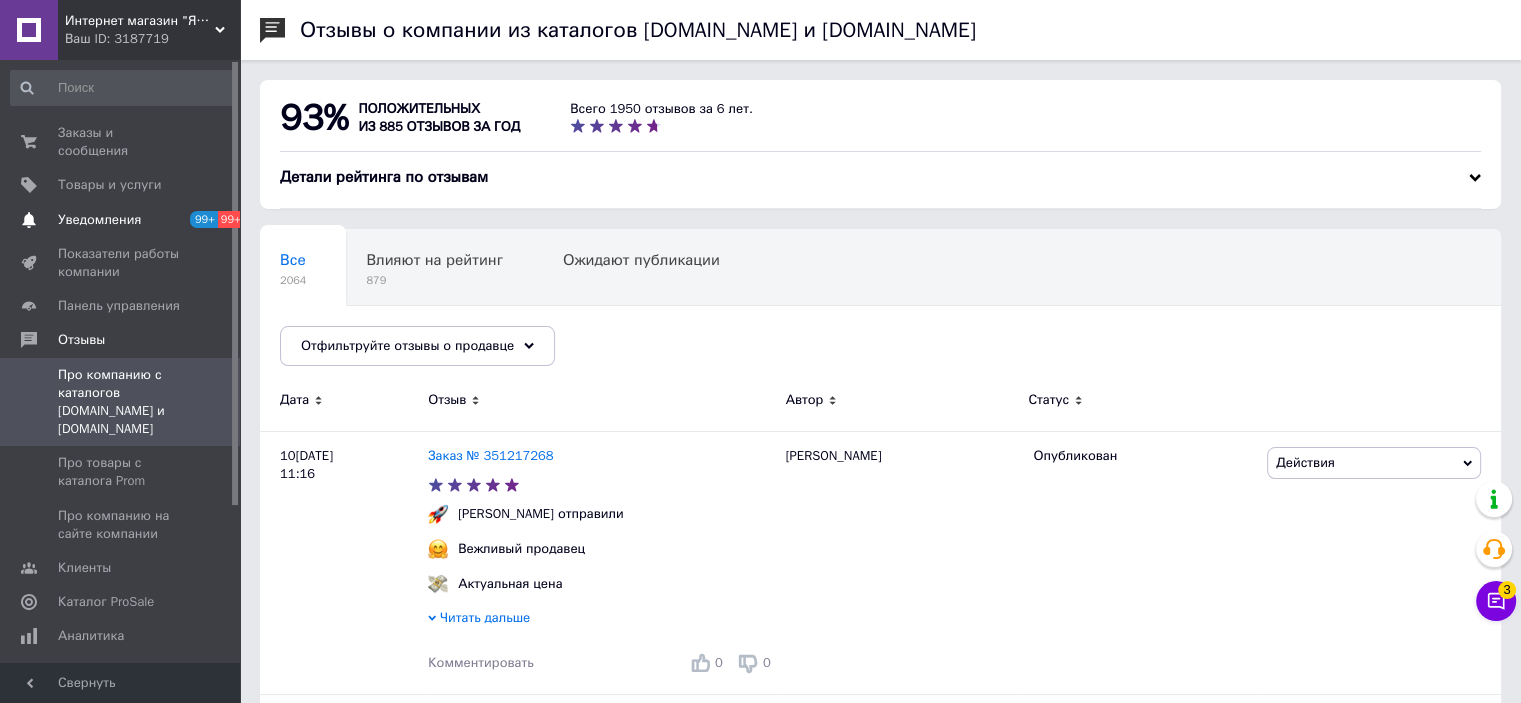 click on "Уведомления 99+ 99+" at bounding box center [123, 220] 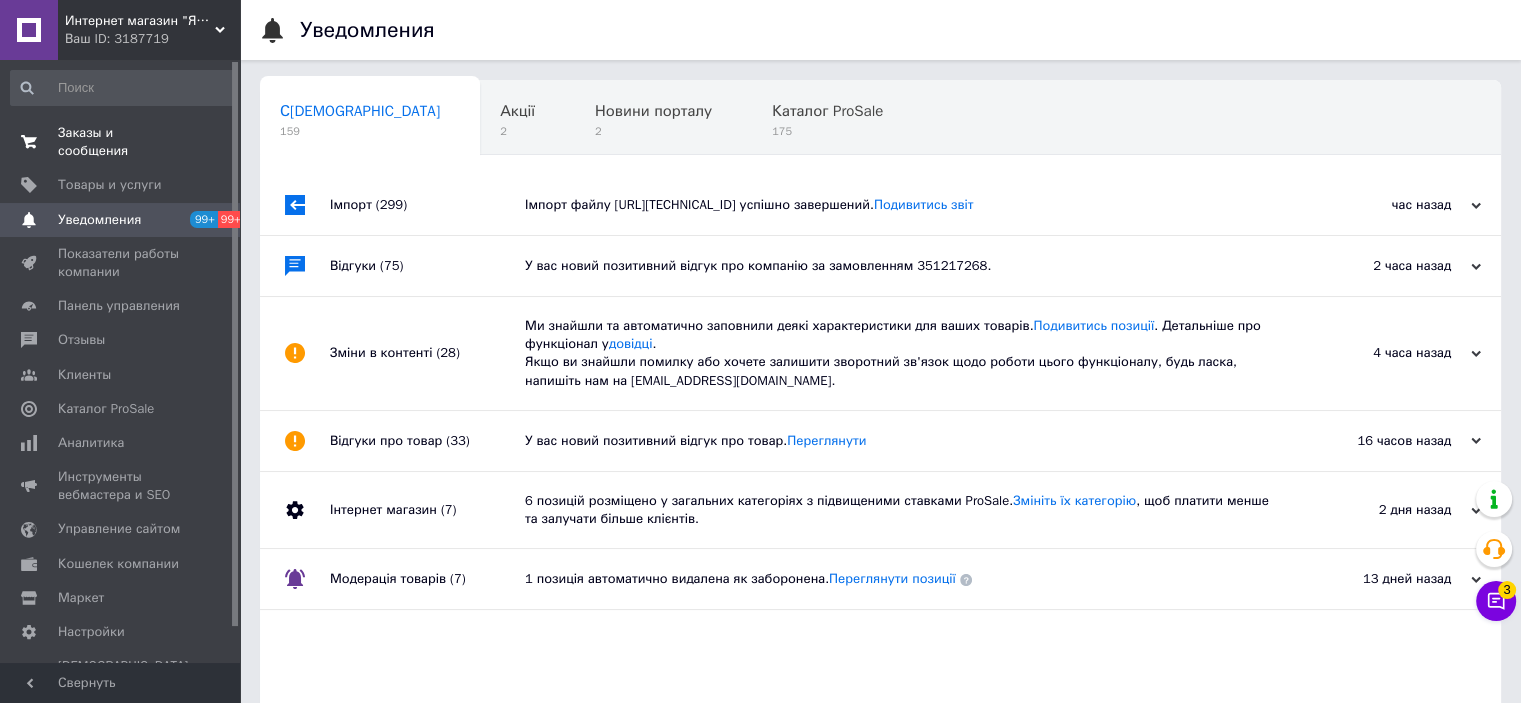click on "Заказы и сообщения" at bounding box center (121, 142) 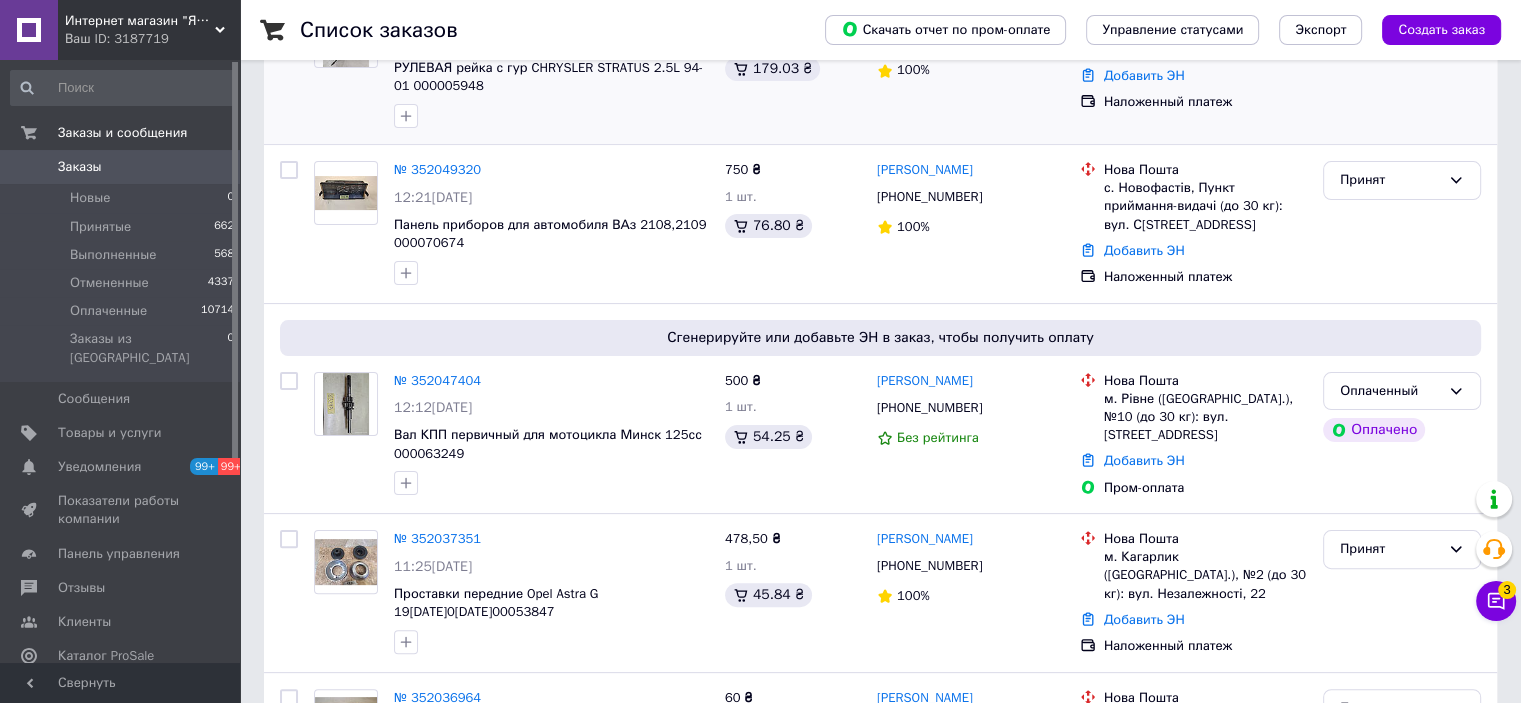 scroll, scrollTop: 600, scrollLeft: 0, axis: vertical 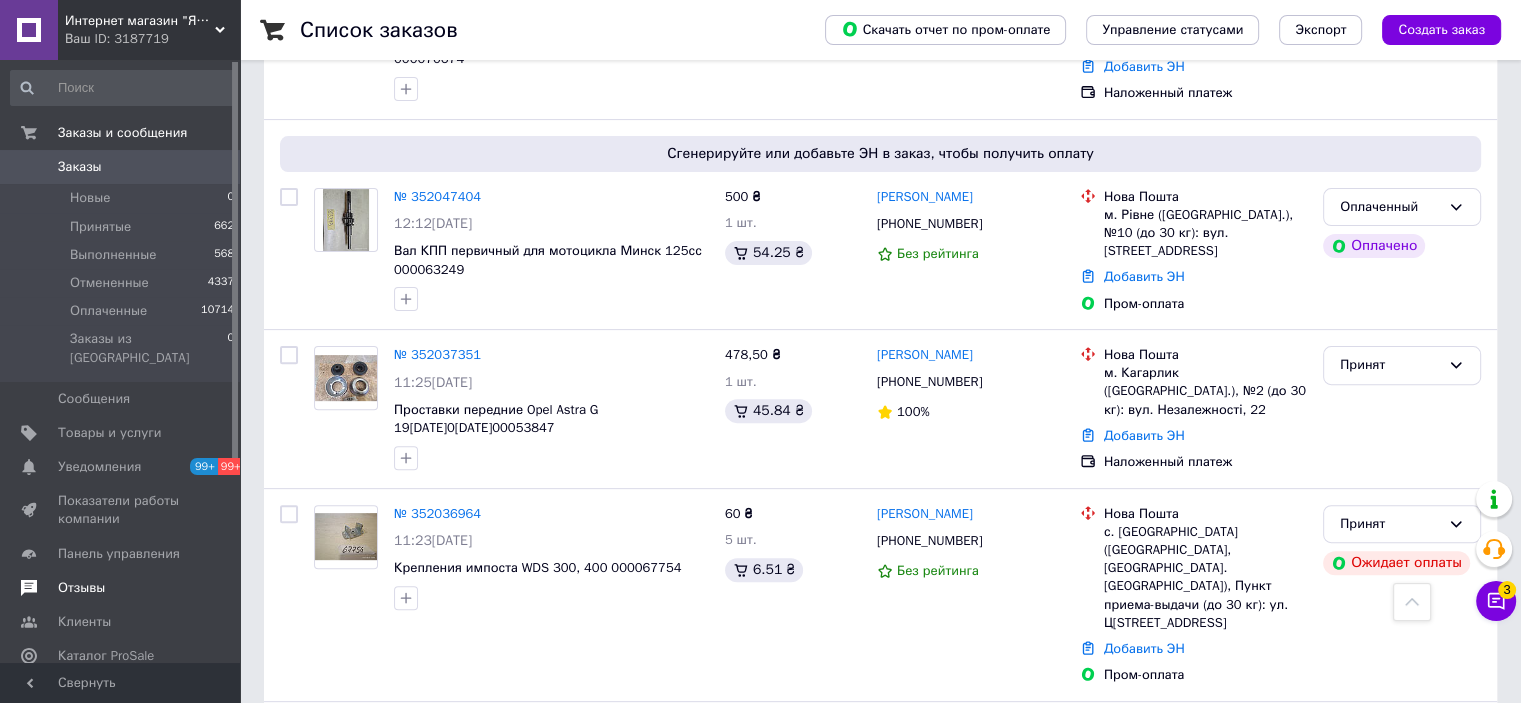 click on "Отзывы" at bounding box center [81, 588] 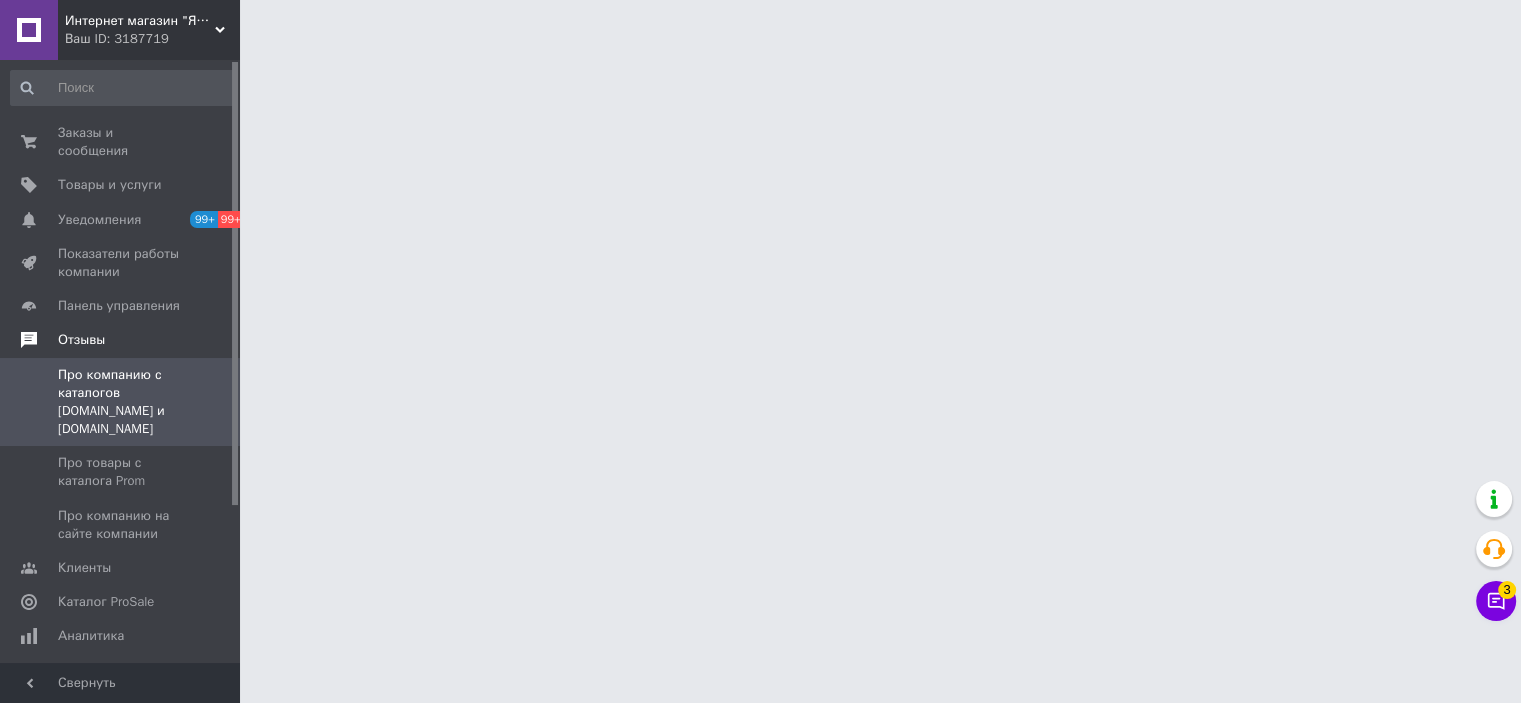 scroll, scrollTop: 0, scrollLeft: 0, axis: both 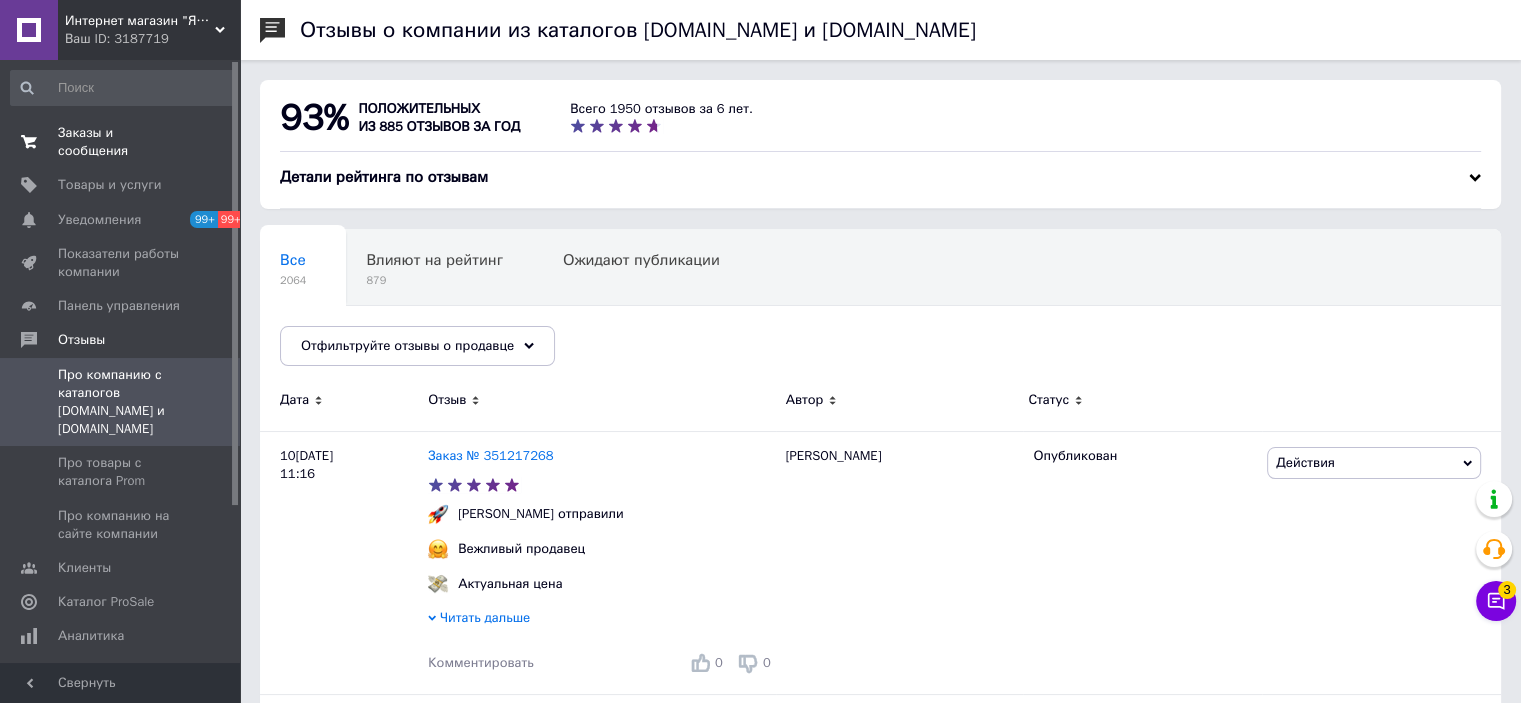 click on "Заказы и сообщения 0 0" at bounding box center [123, 142] 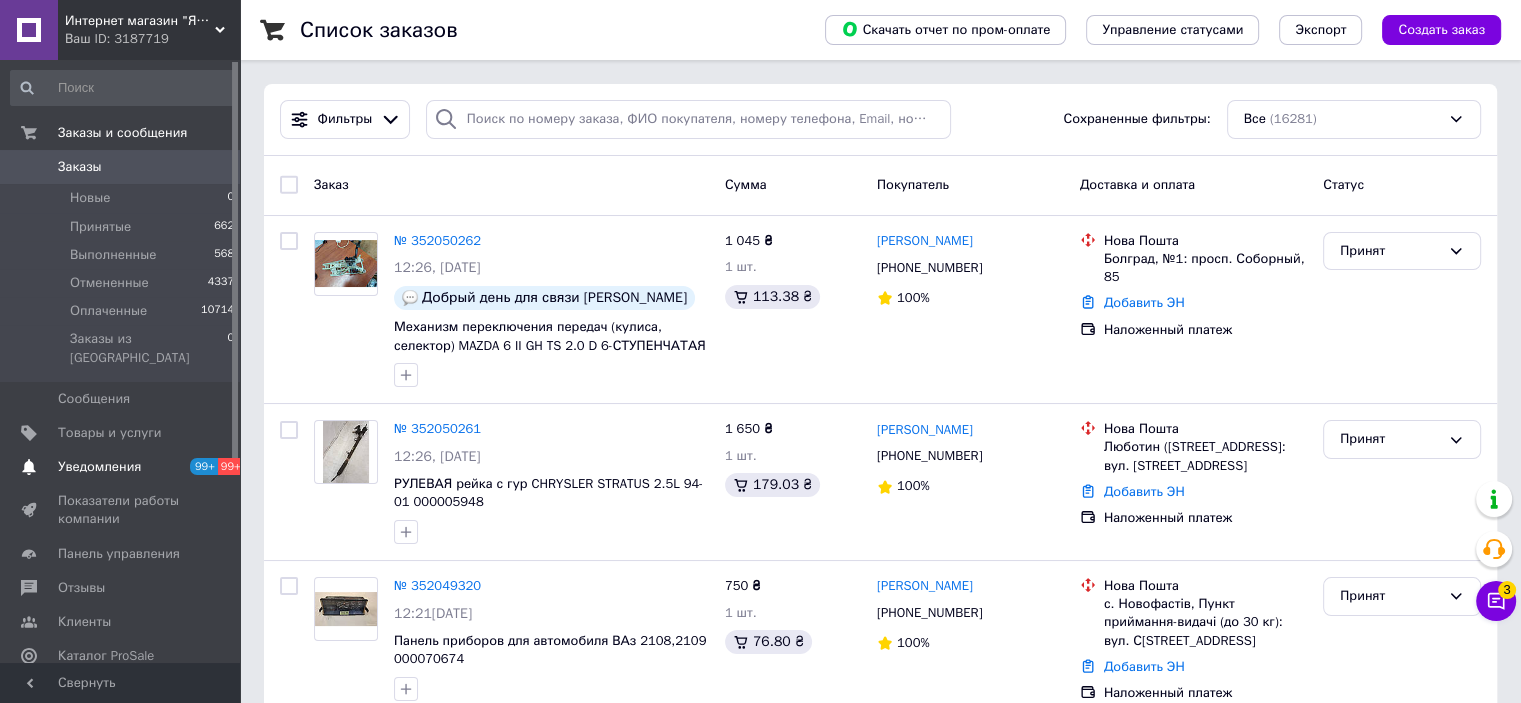 click on "Уведомления" at bounding box center [99, 467] 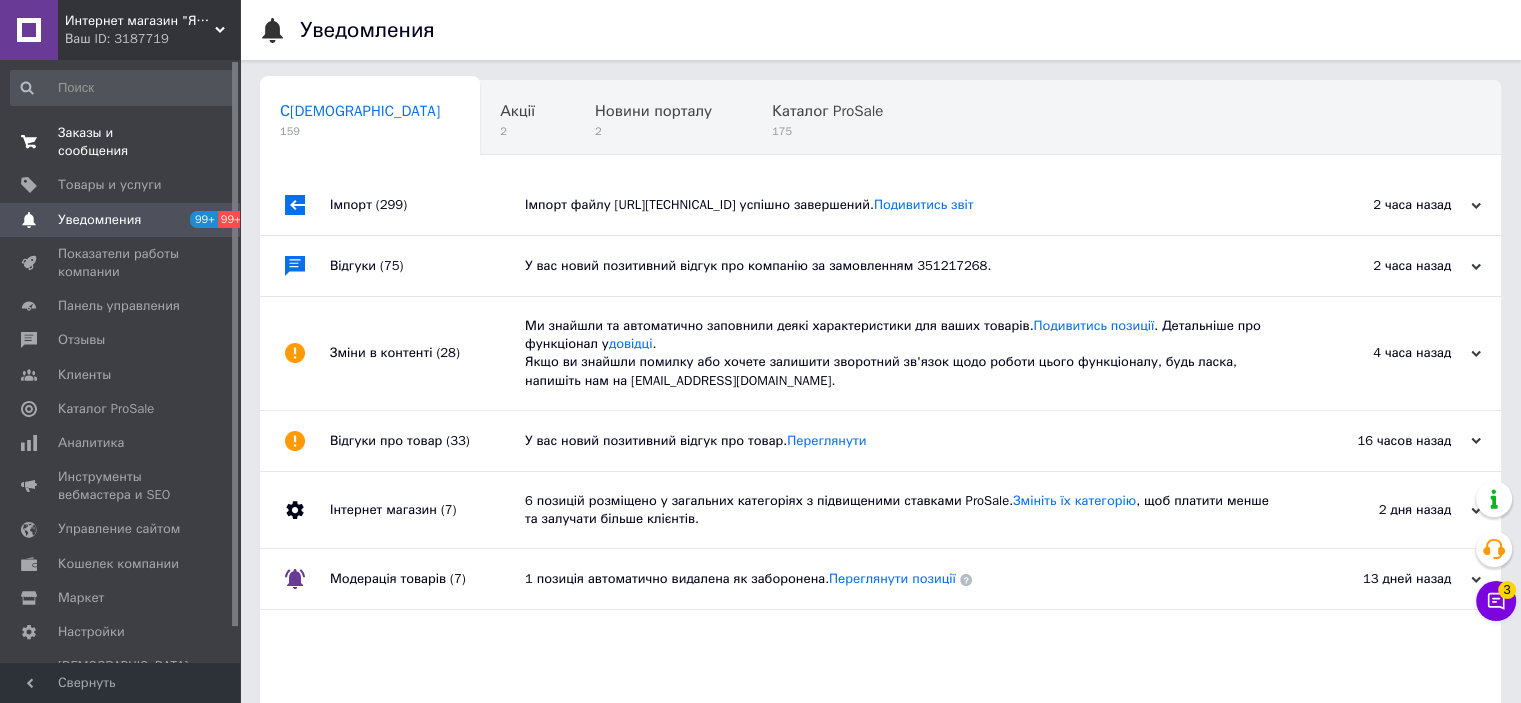 click on "Заказы и сообщения" at bounding box center (121, 142) 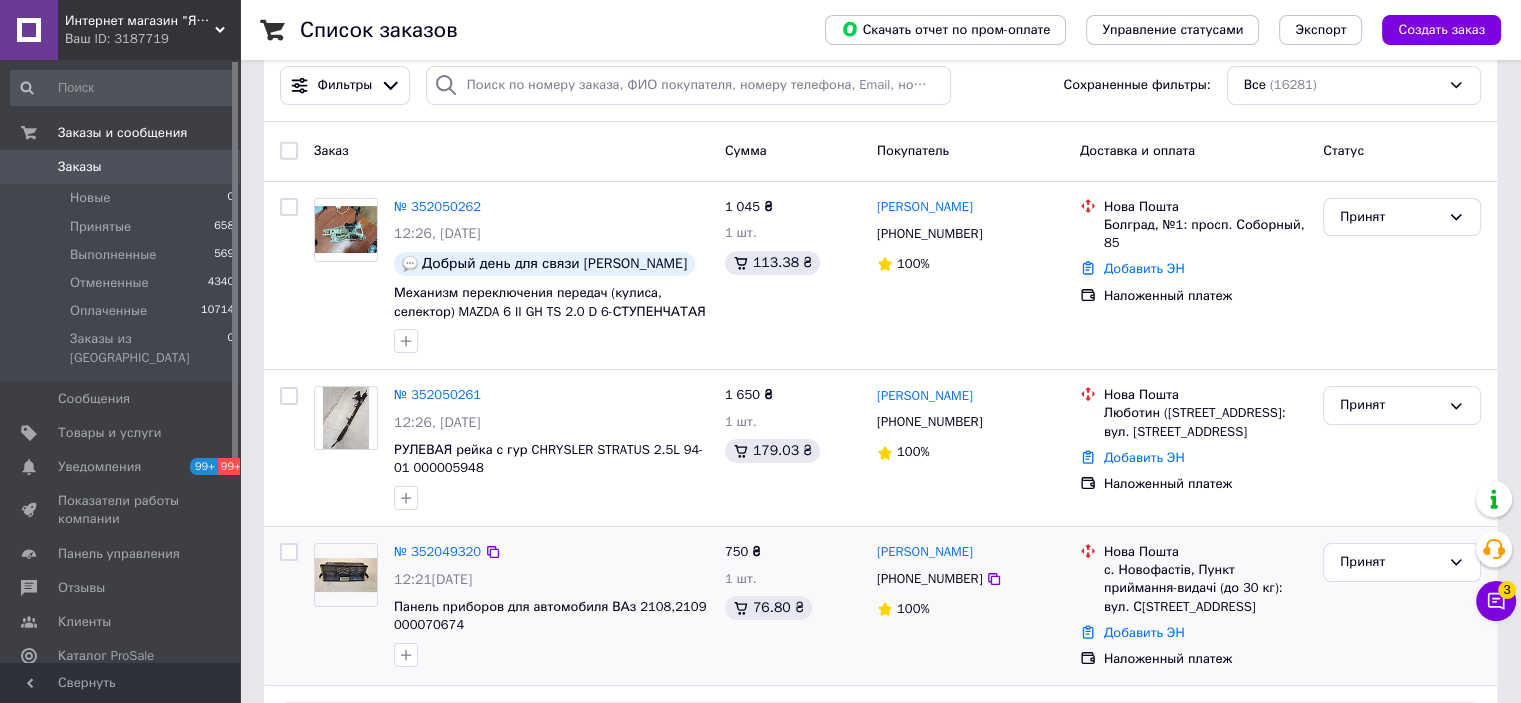 scroll, scrollTop: 0, scrollLeft: 0, axis: both 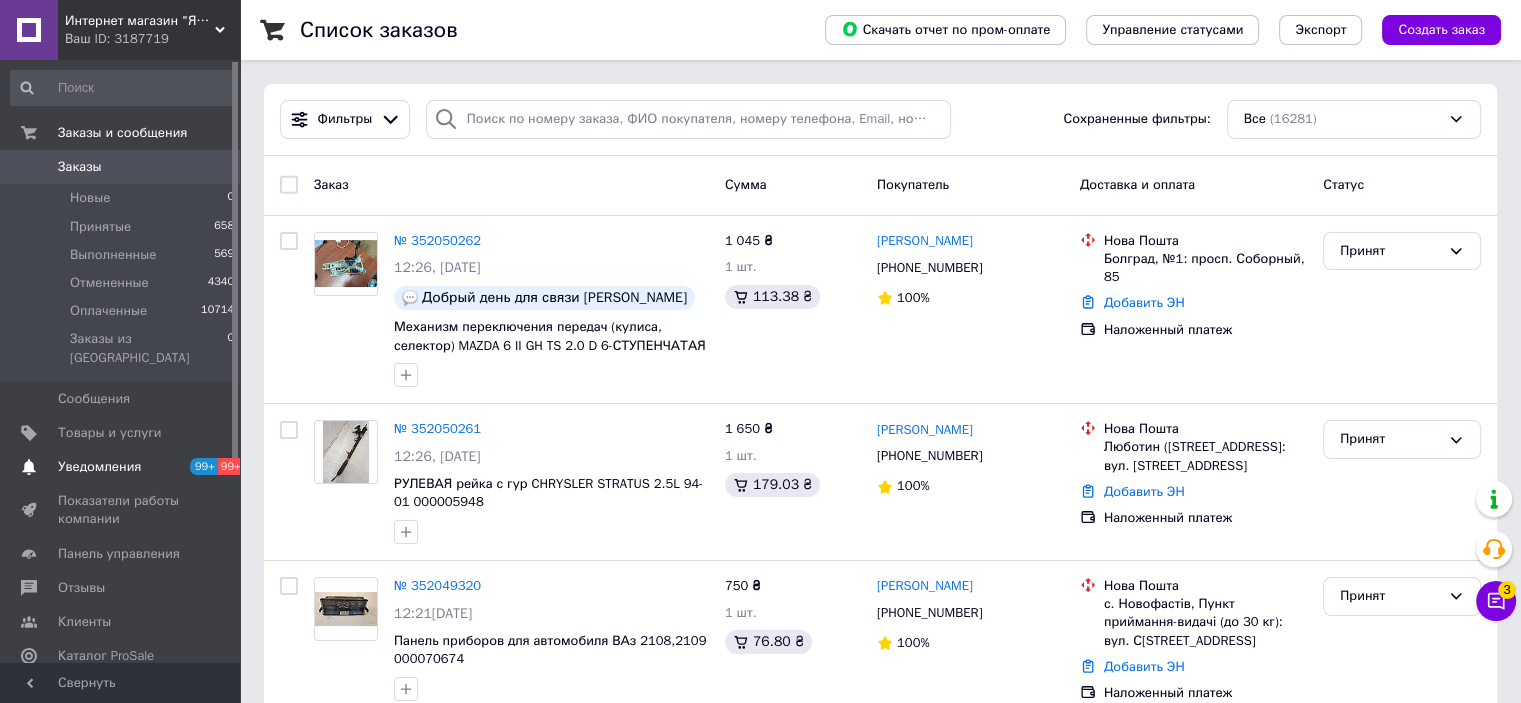 click on "Уведомления" at bounding box center (99, 467) 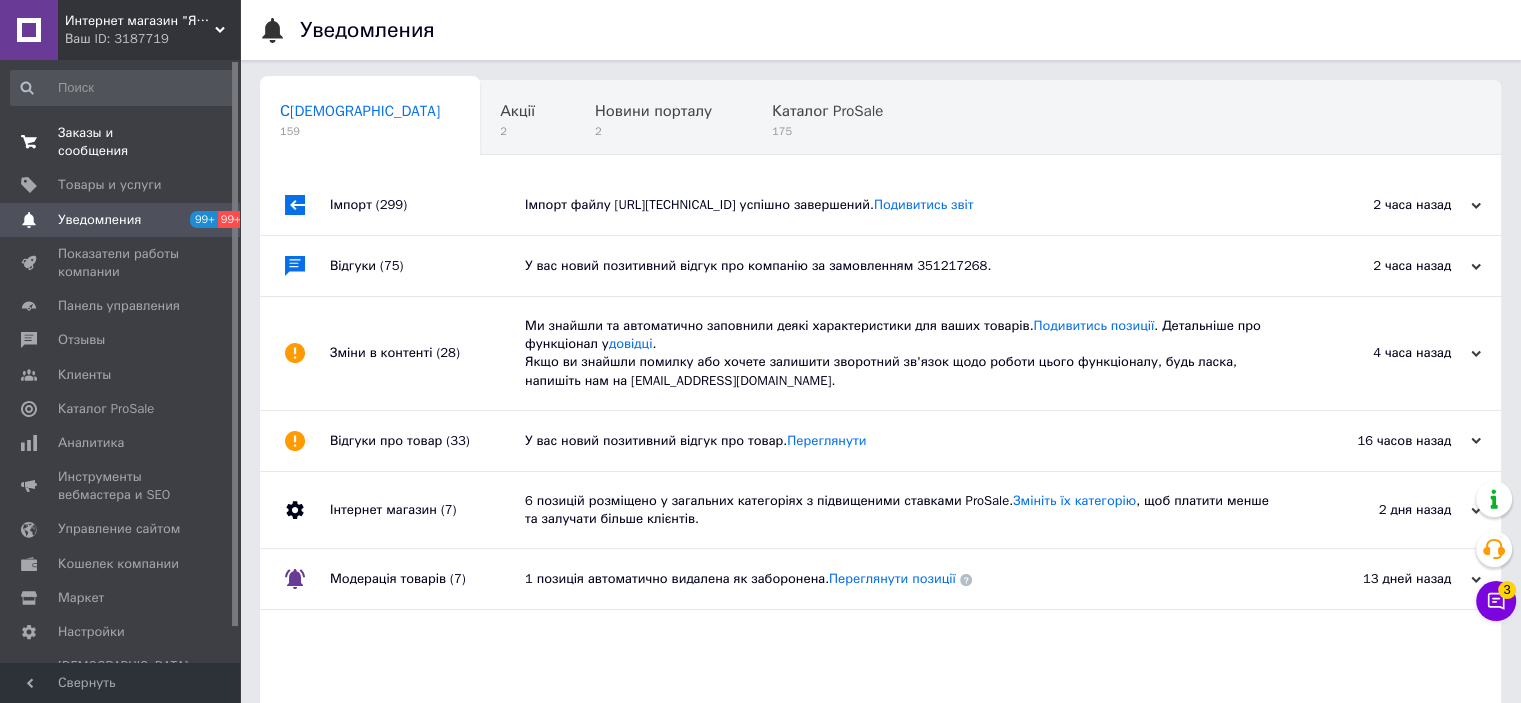 click on "Заказы и сообщения" at bounding box center (121, 142) 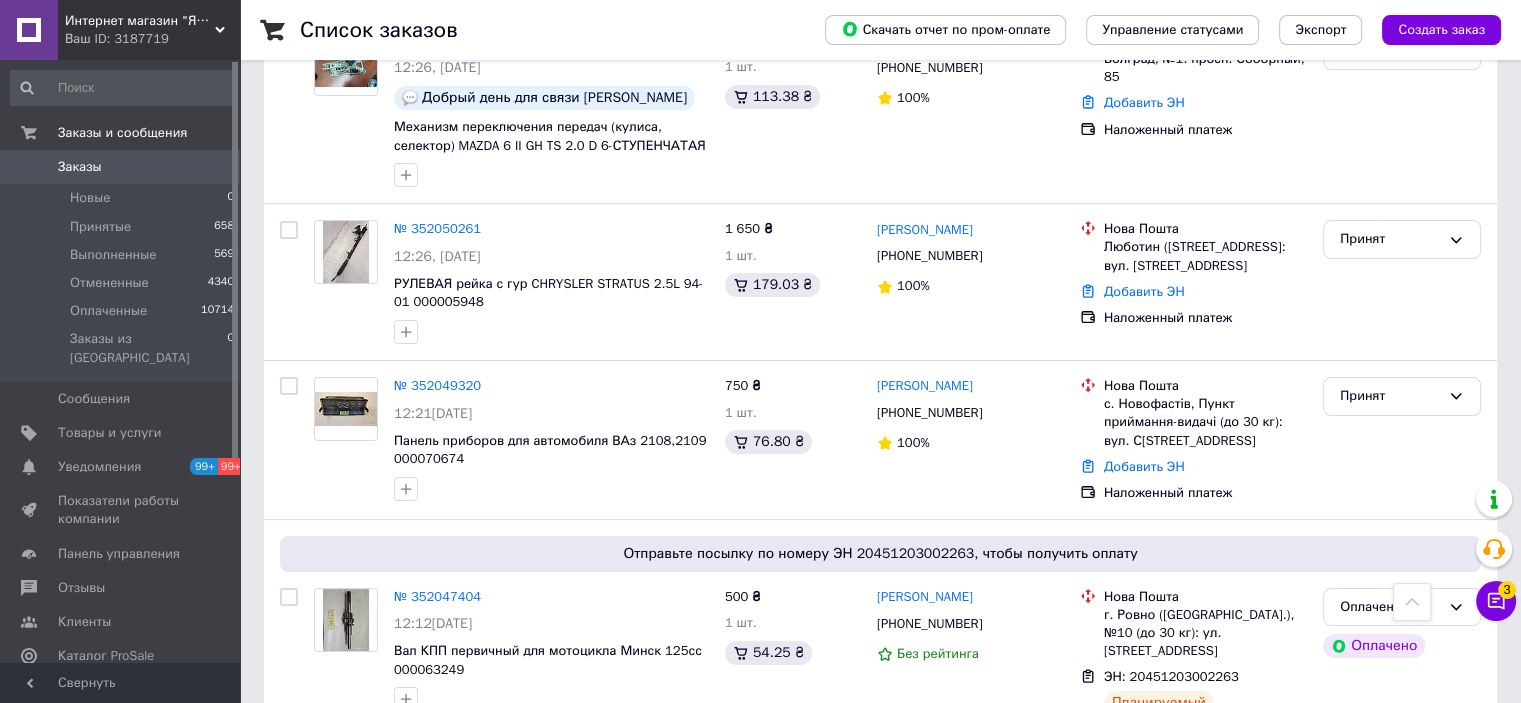 scroll, scrollTop: 0, scrollLeft: 0, axis: both 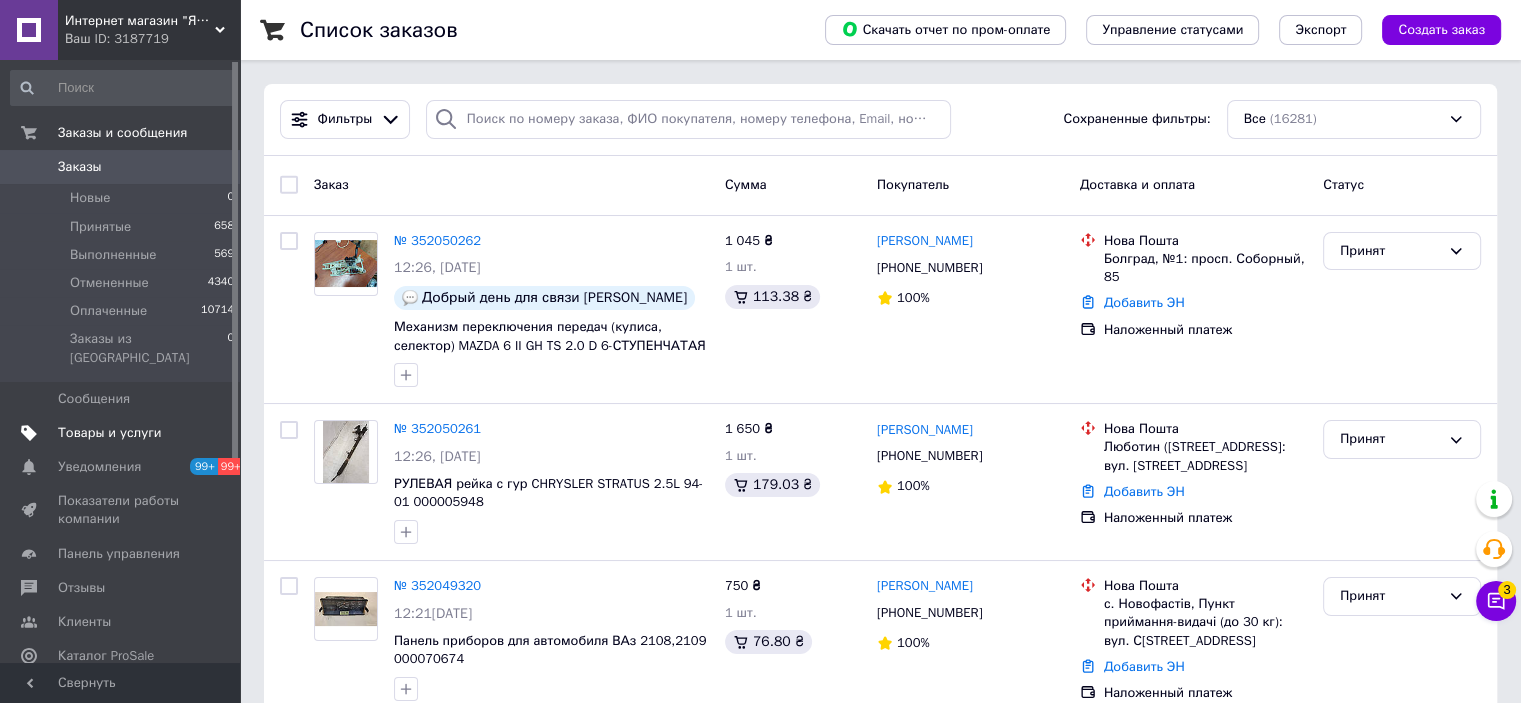 click on "Товары и услуги" at bounding box center [110, 433] 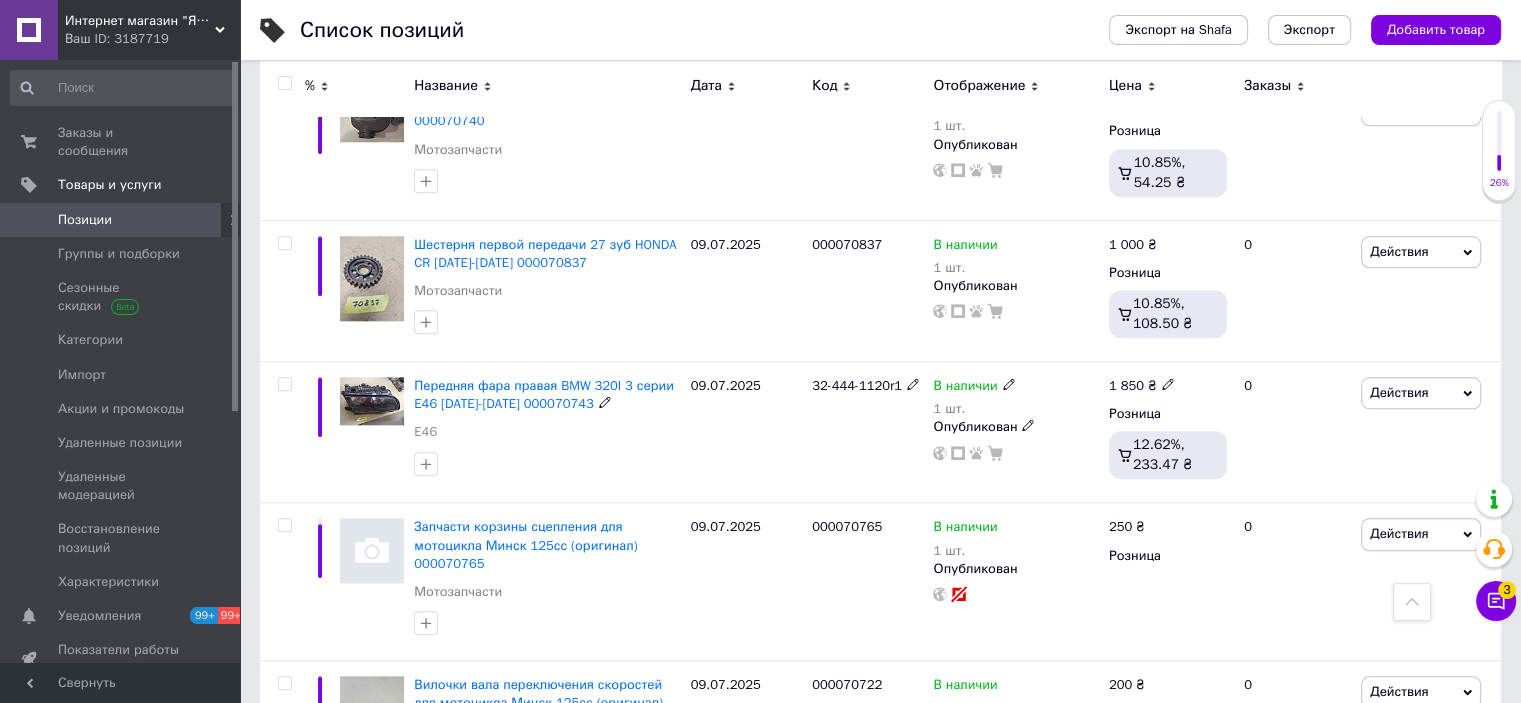 scroll, scrollTop: 2100, scrollLeft: 0, axis: vertical 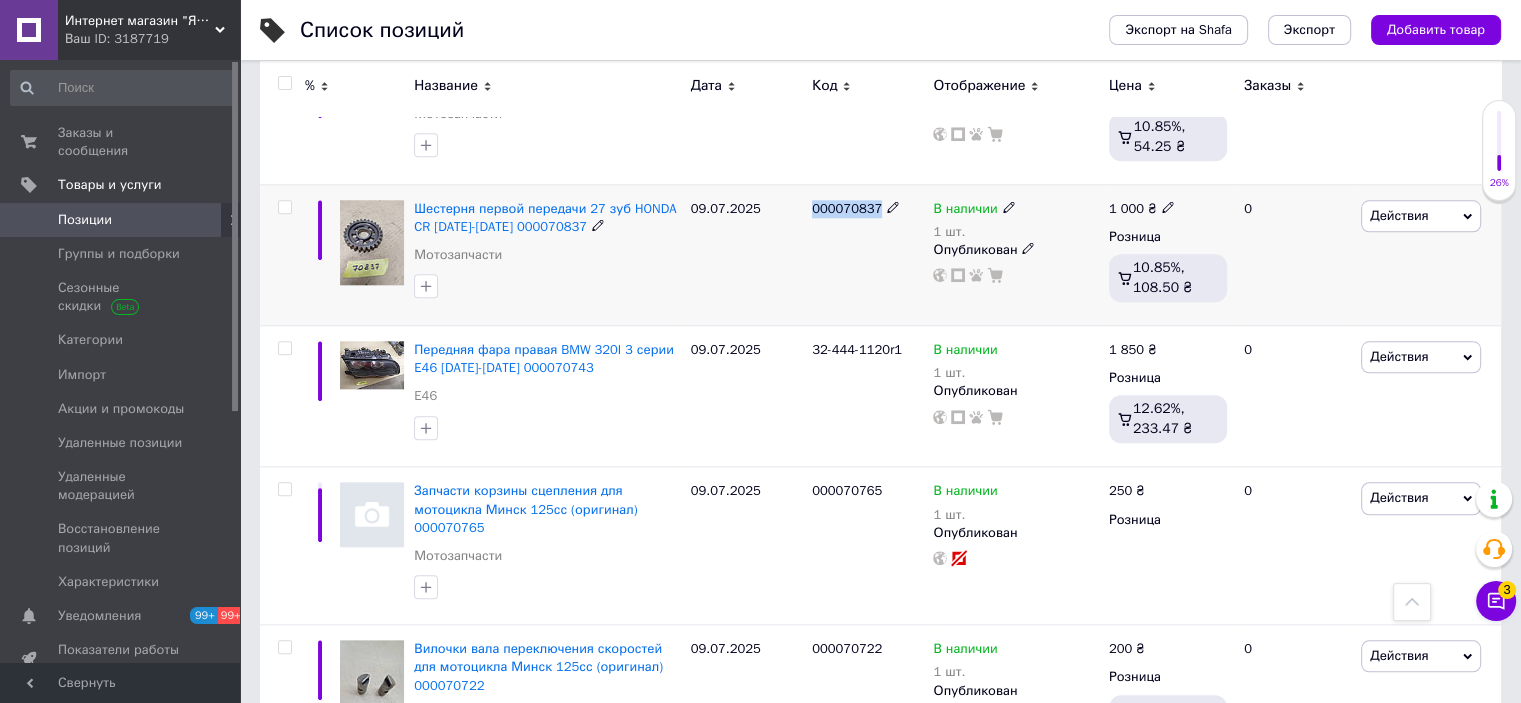 drag, startPoint x: 876, startPoint y: 201, endPoint x: 812, endPoint y: 211, distance: 64.77654 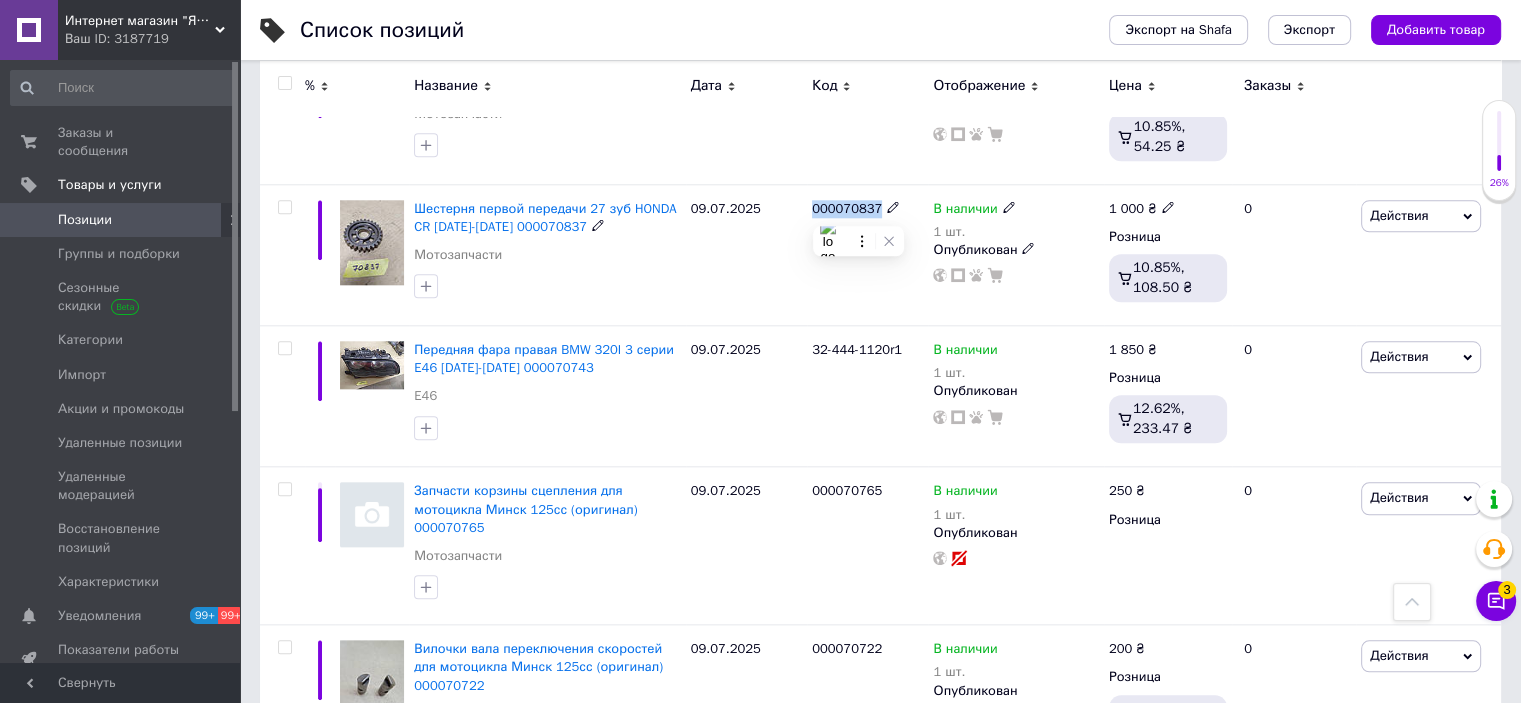 copy on "000070837" 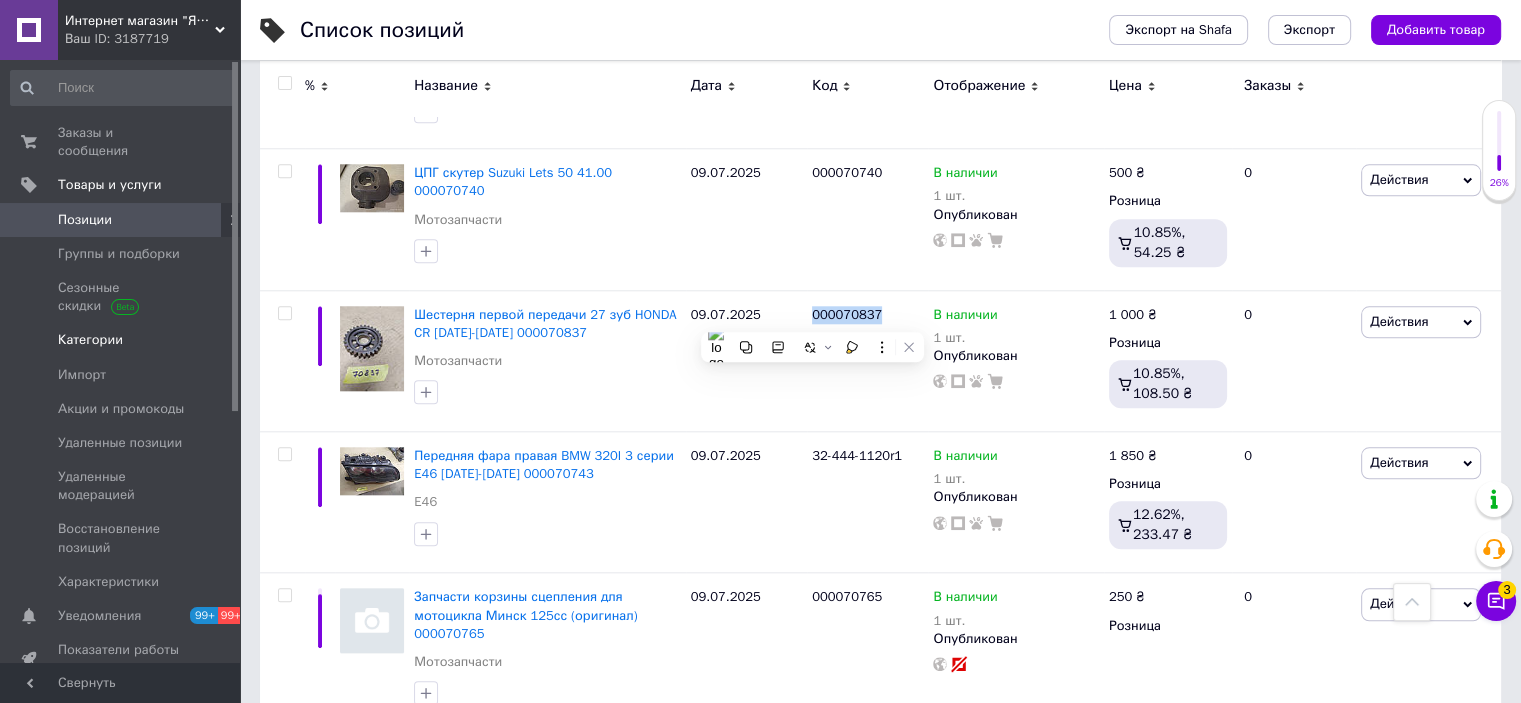 scroll, scrollTop: 1900, scrollLeft: 0, axis: vertical 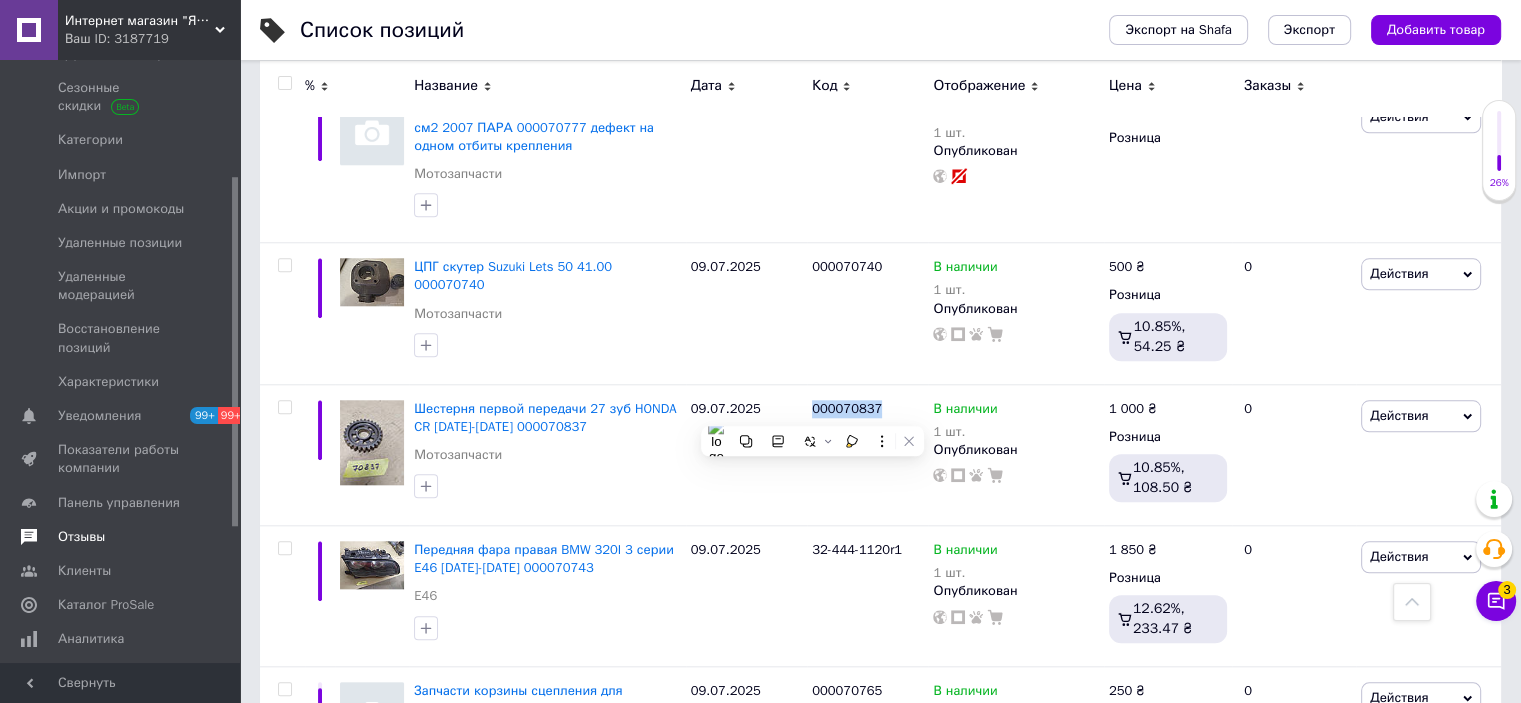 click on "Отзывы" at bounding box center [81, 537] 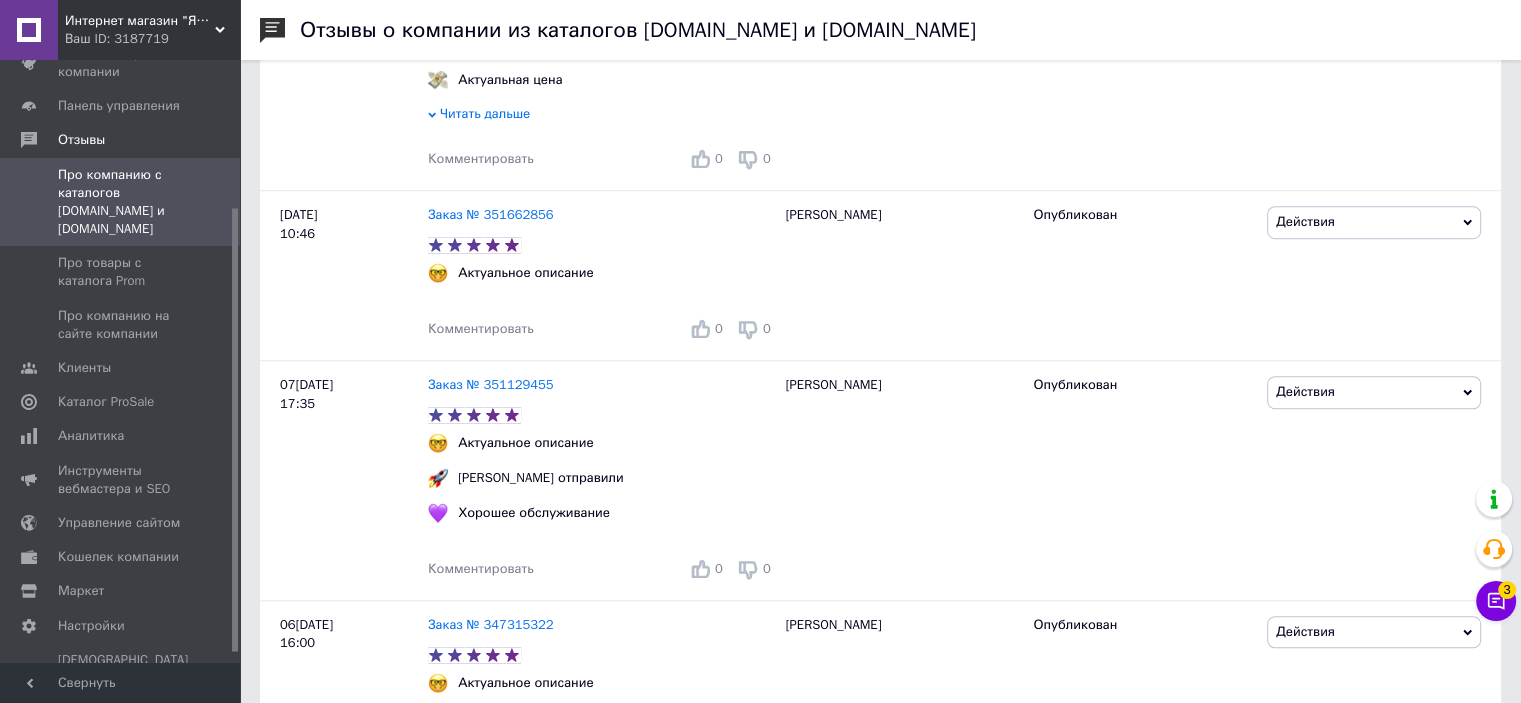 scroll, scrollTop: 1500, scrollLeft: 0, axis: vertical 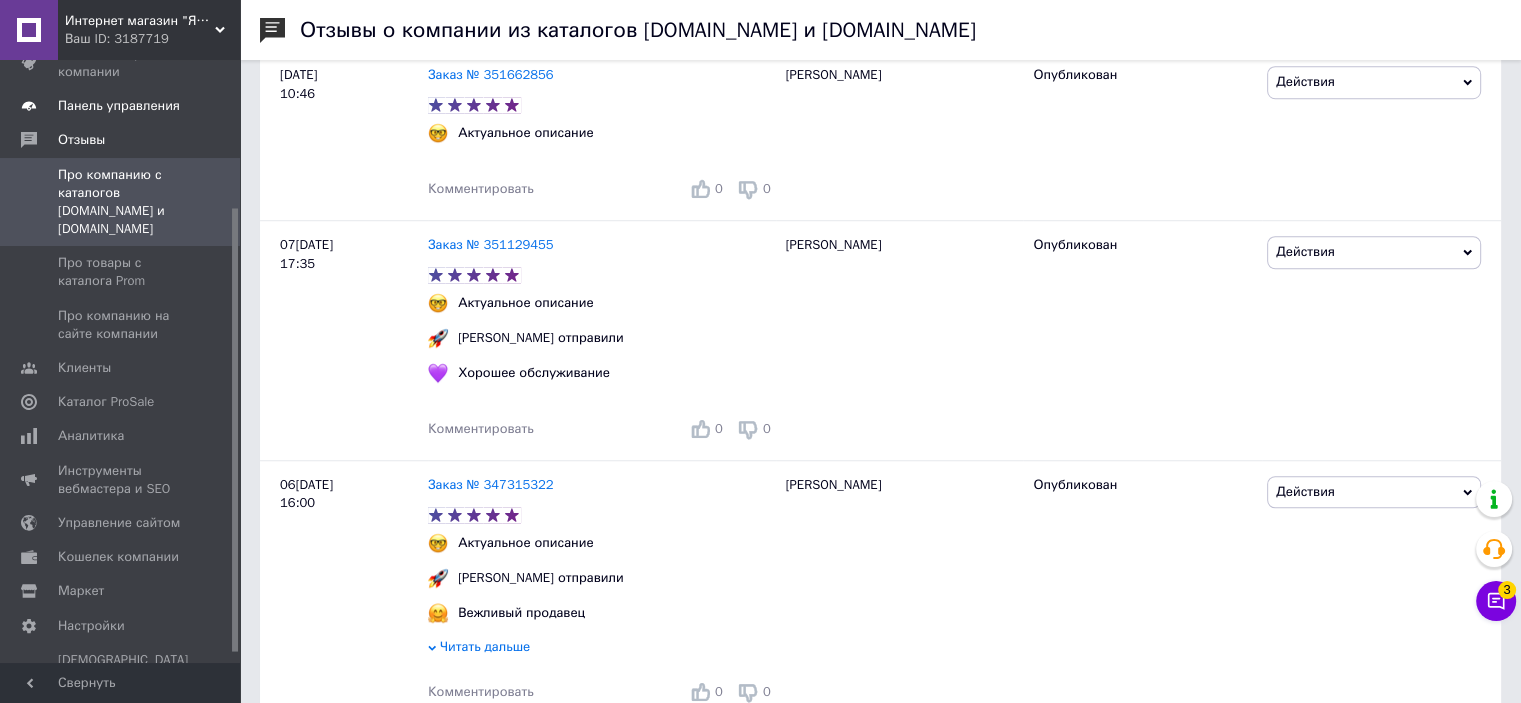 click on "Панель управления" at bounding box center [119, 106] 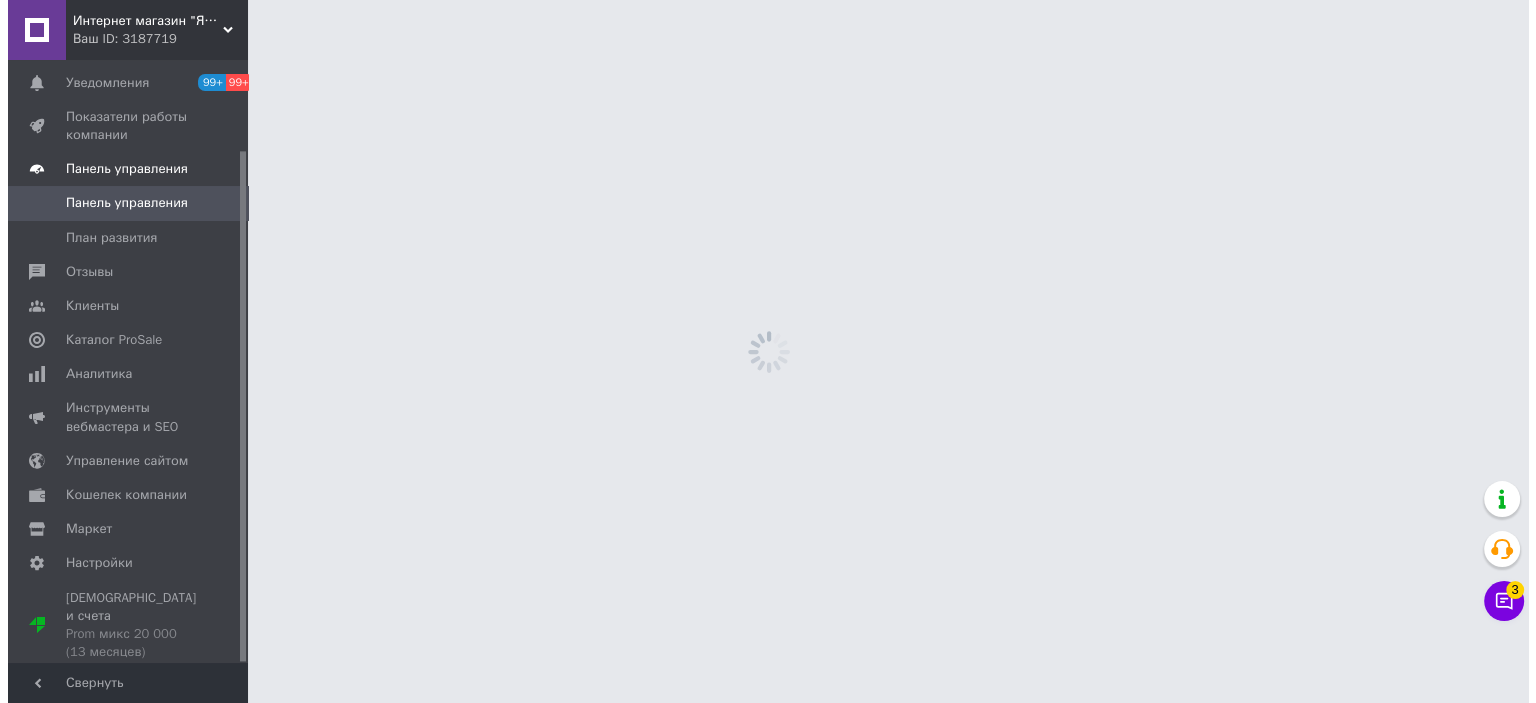 scroll, scrollTop: 0, scrollLeft: 0, axis: both 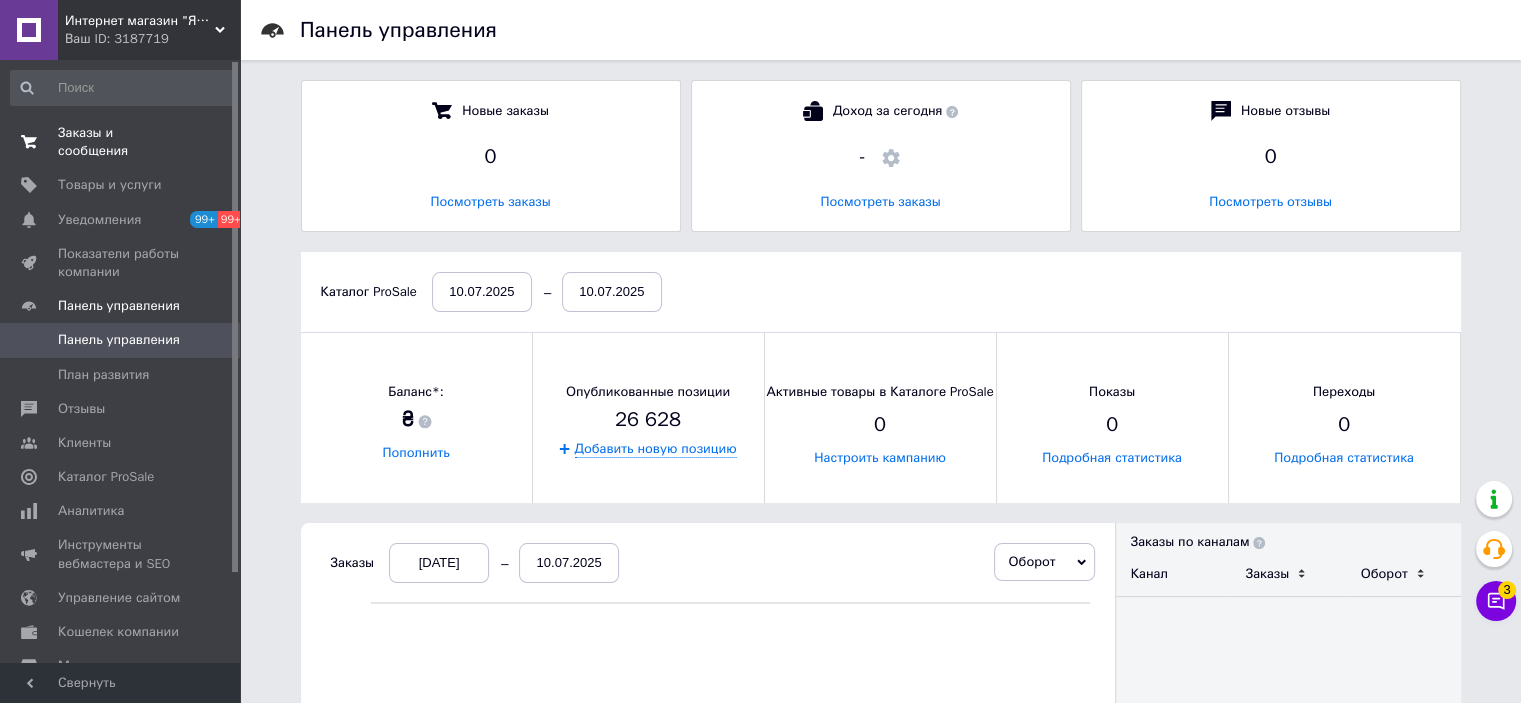 click on "Заказы и сообщения" at bounding box center (121, 142) 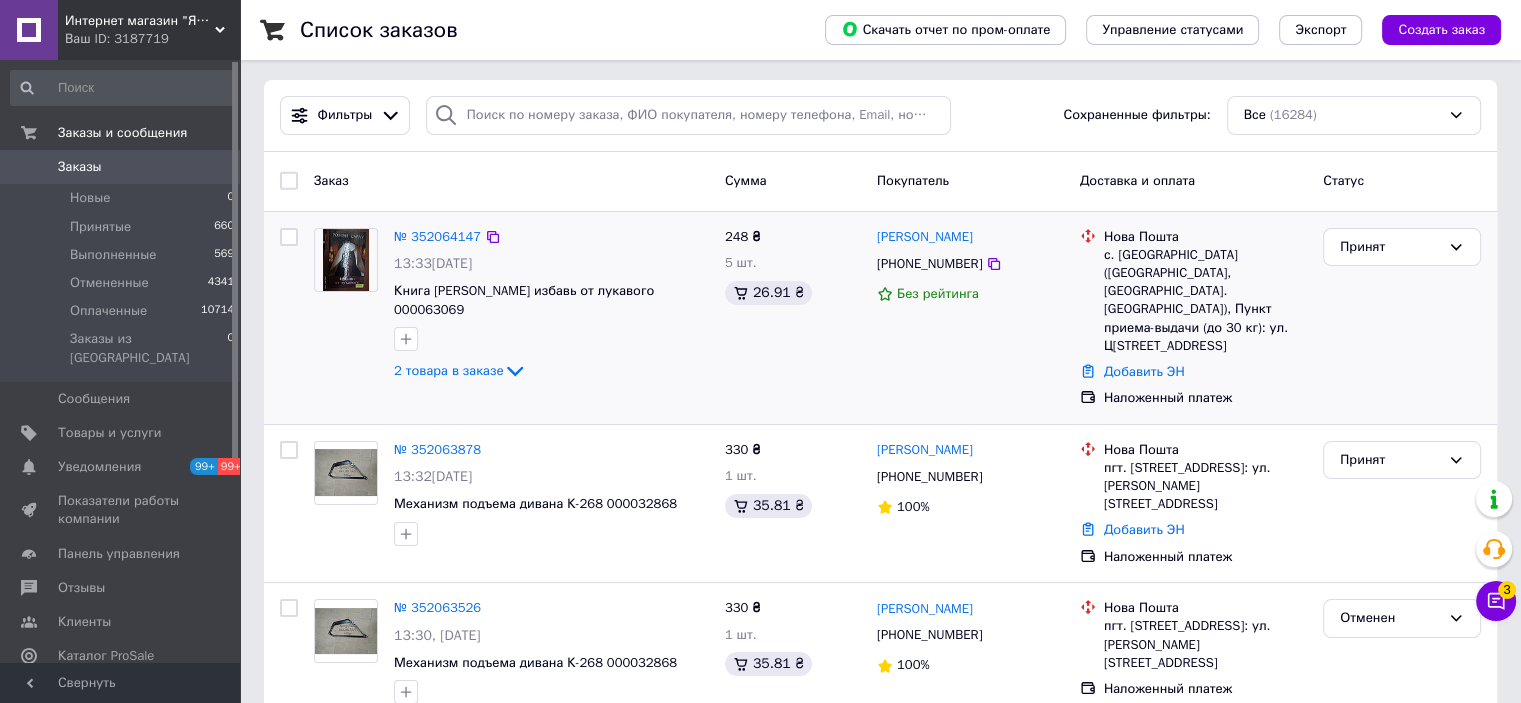 scroll, scrollTop: 0, scrollLeft: 0, axis: both 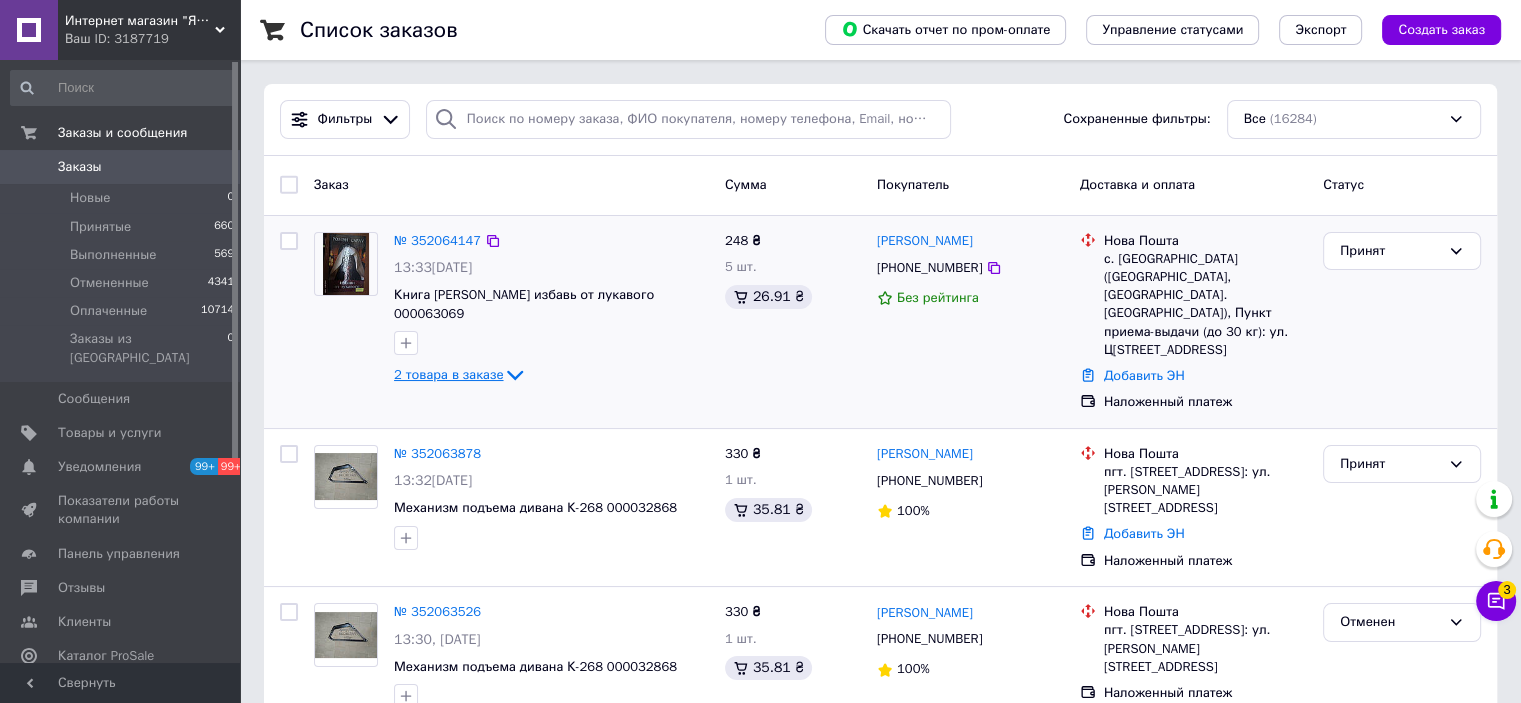 click 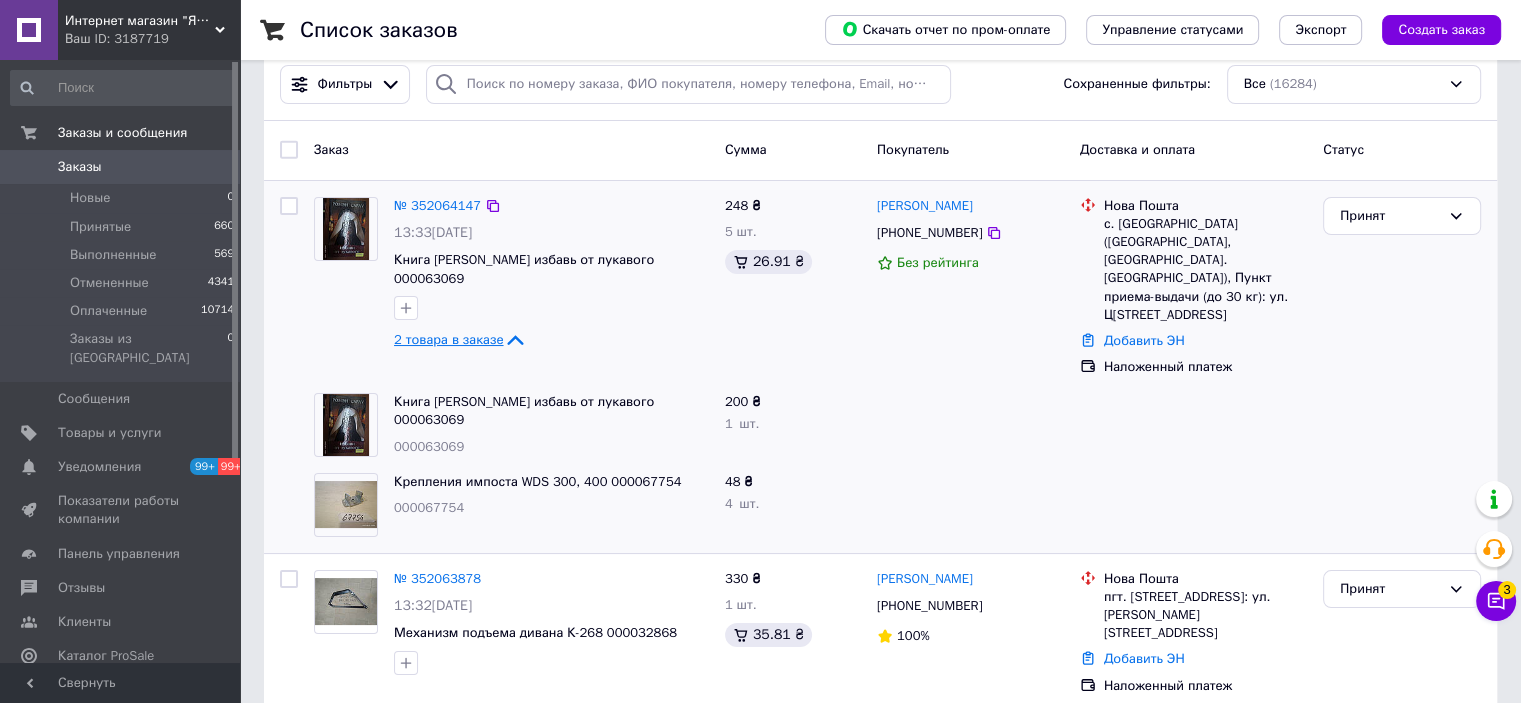 scroll, scrollTop: 0, scrollLeft: 0, axis: both 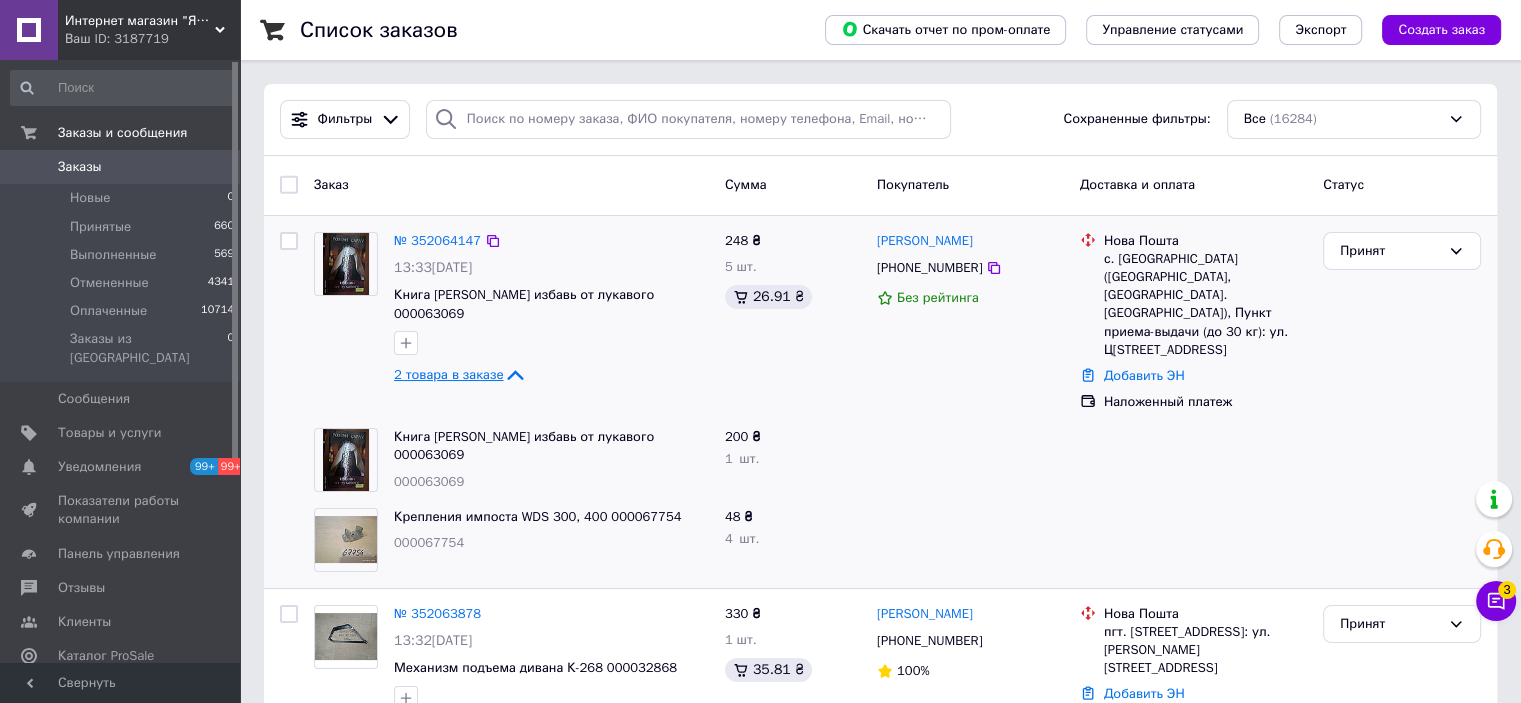 click 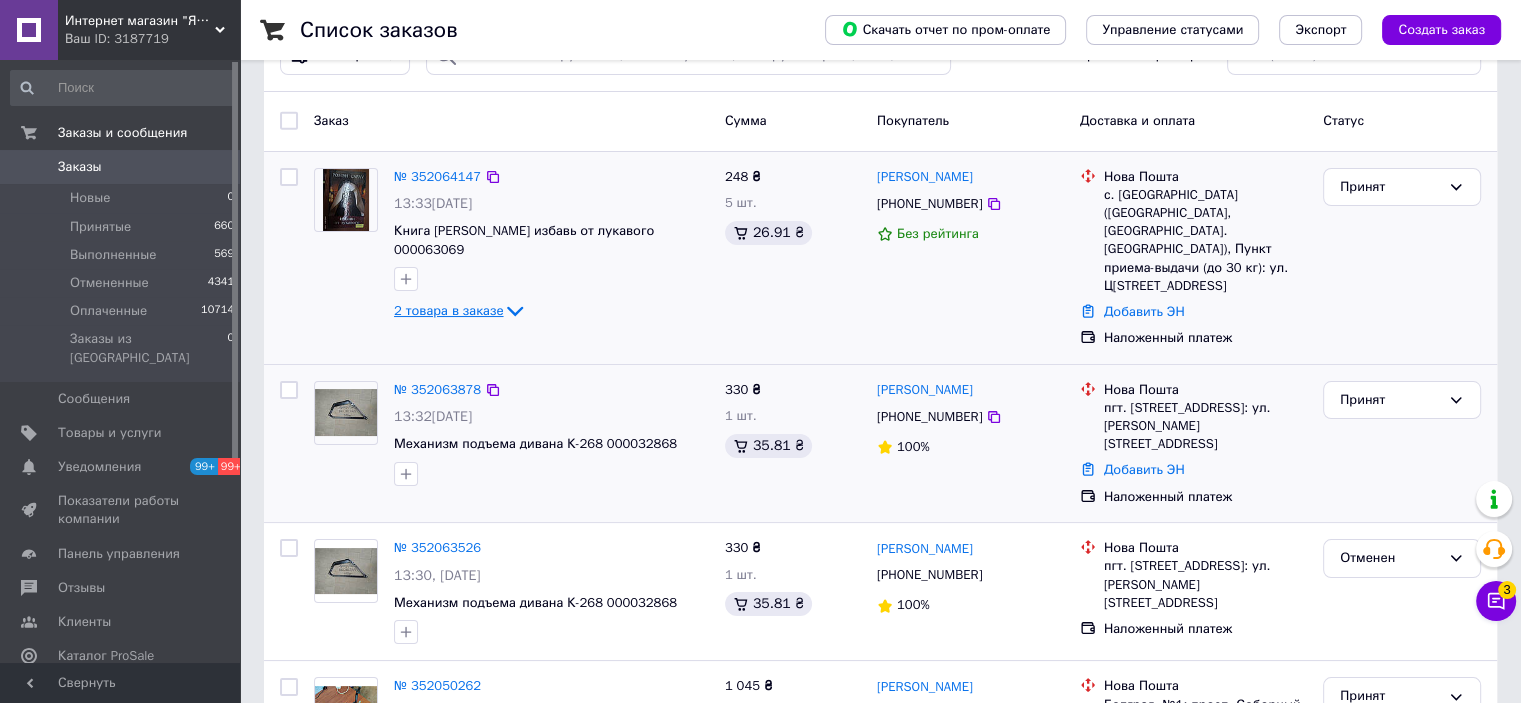 scroll, scrollTop: 200, scrollLeft: 0, axis: vertical 